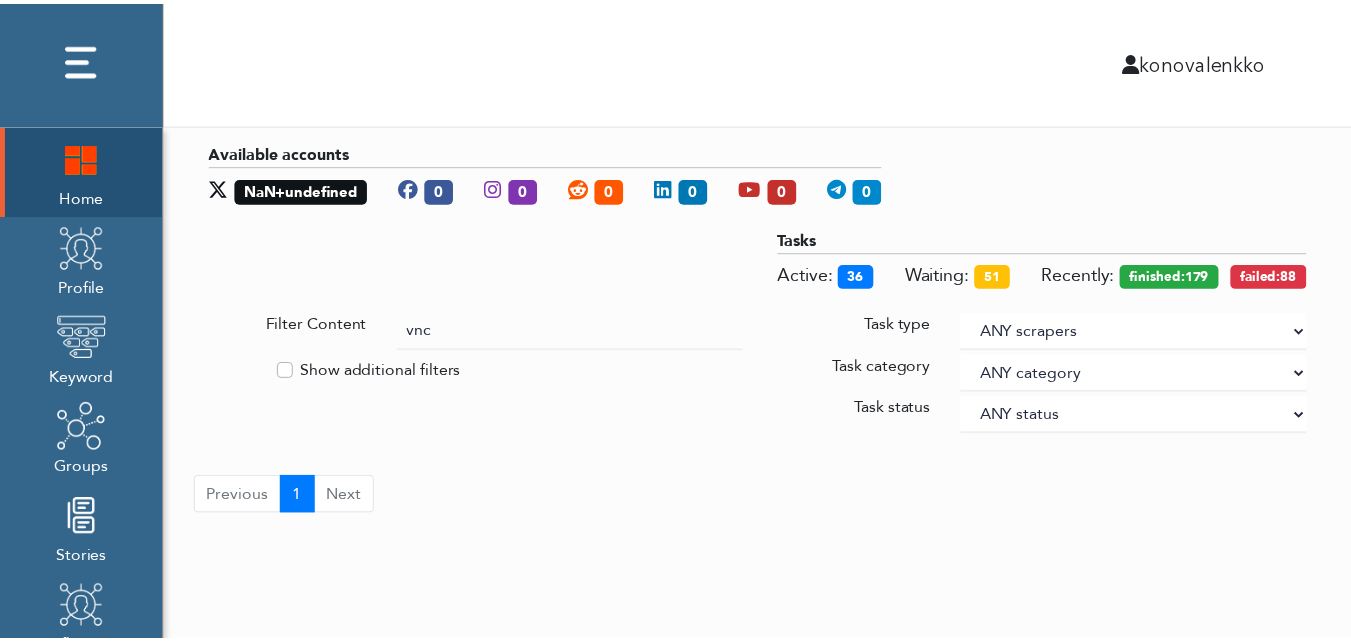 scroll, scrollTop: 0, scrollLeft: 0, axis: both 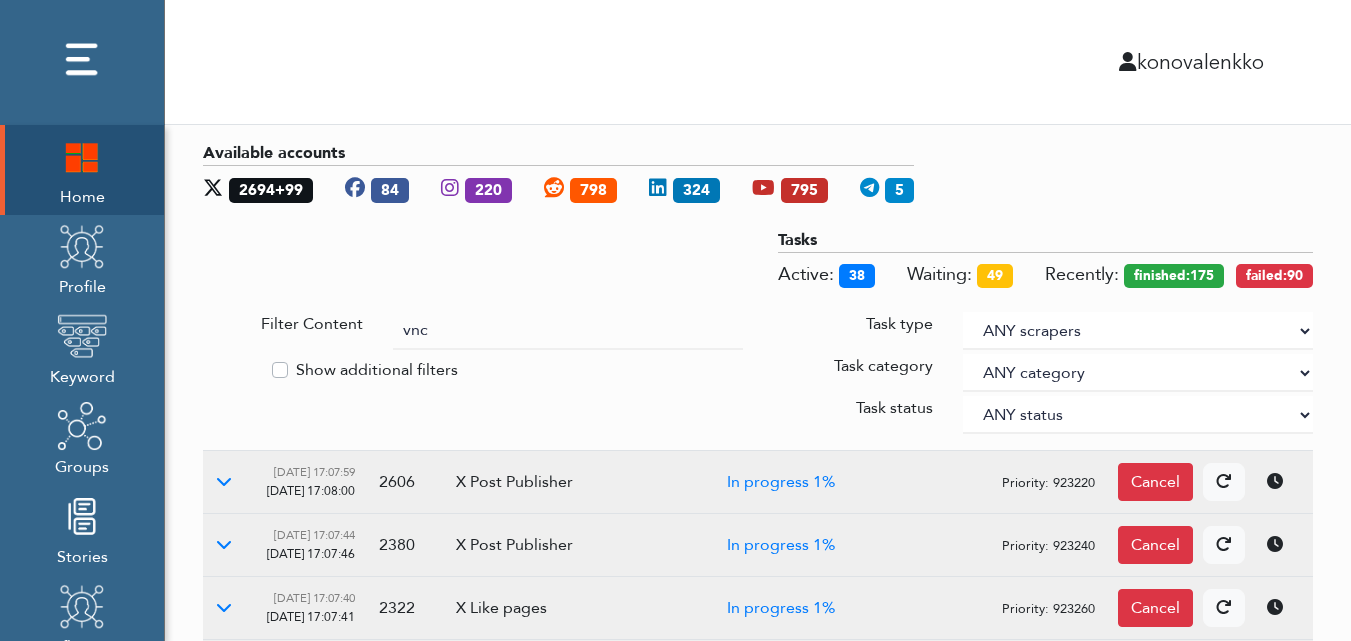 click on "vnc" at bounding box center [568, 331] 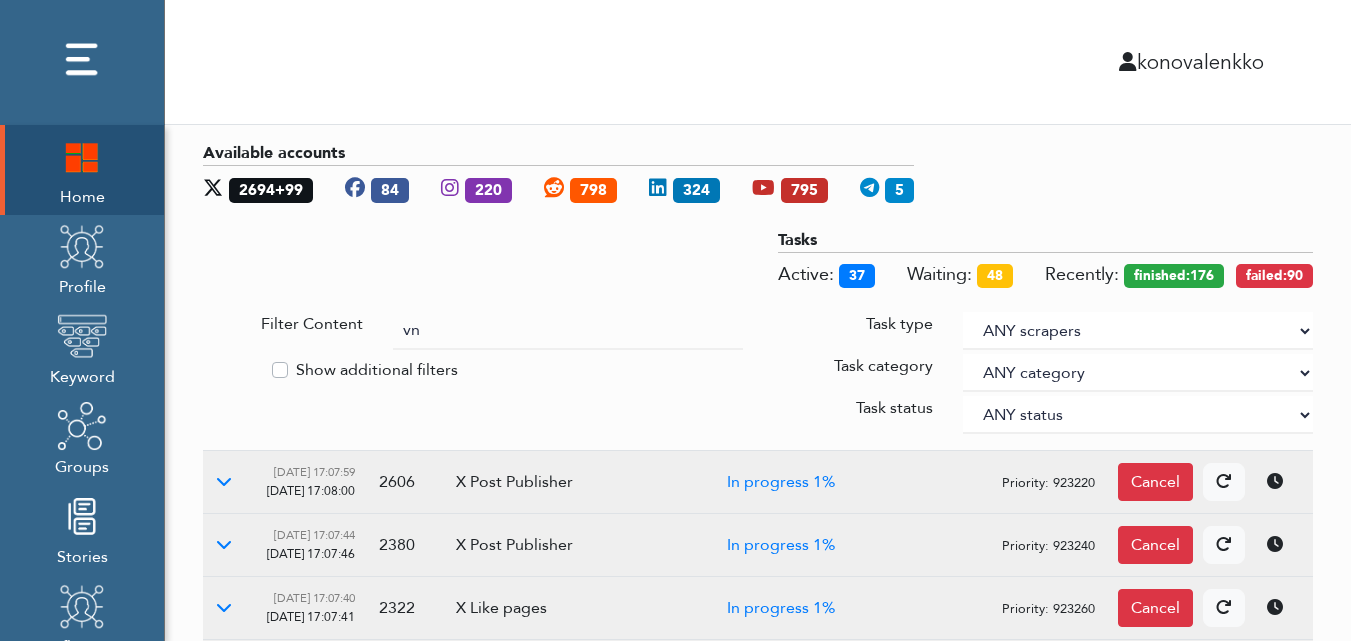 type on "v" 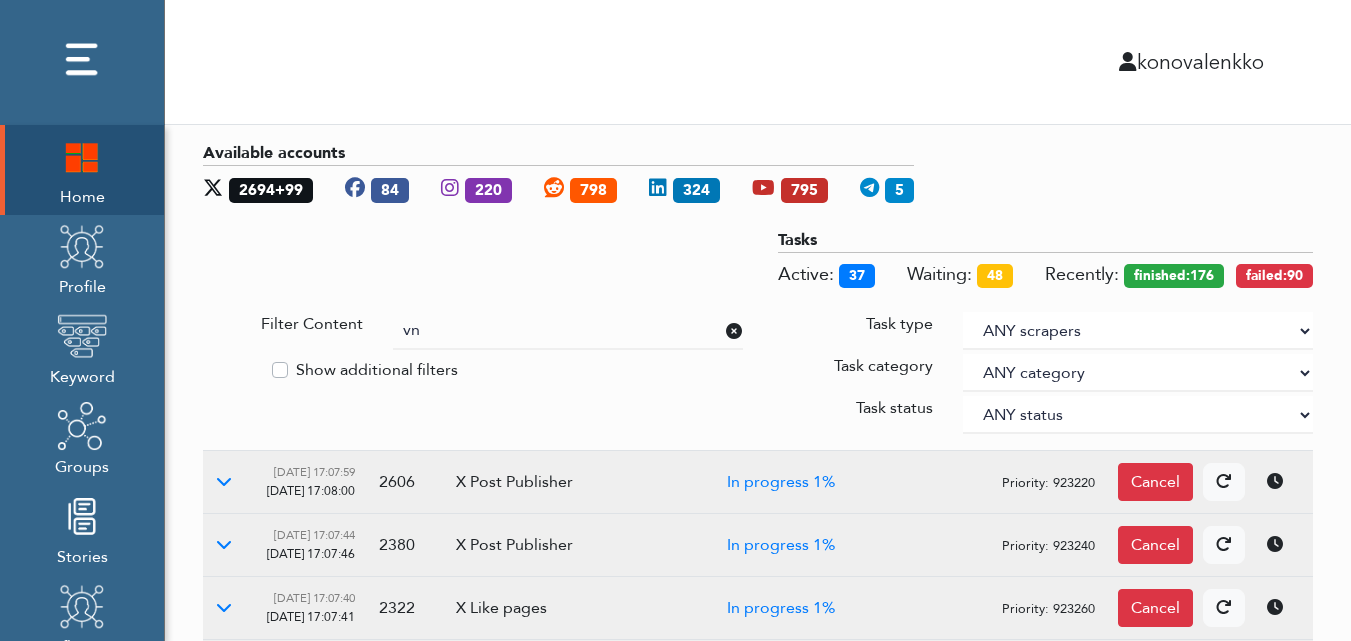 type on "vnc" 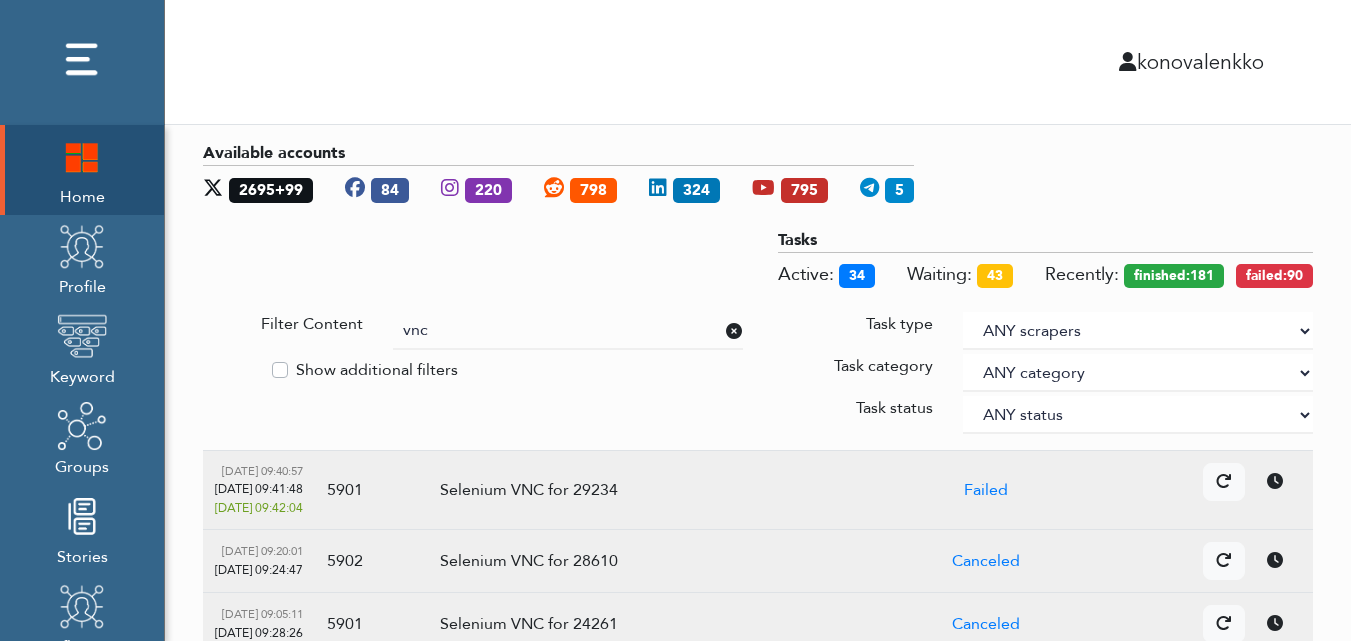 click on "Selenium VNC for 29234" at bounding box center (618, 490) 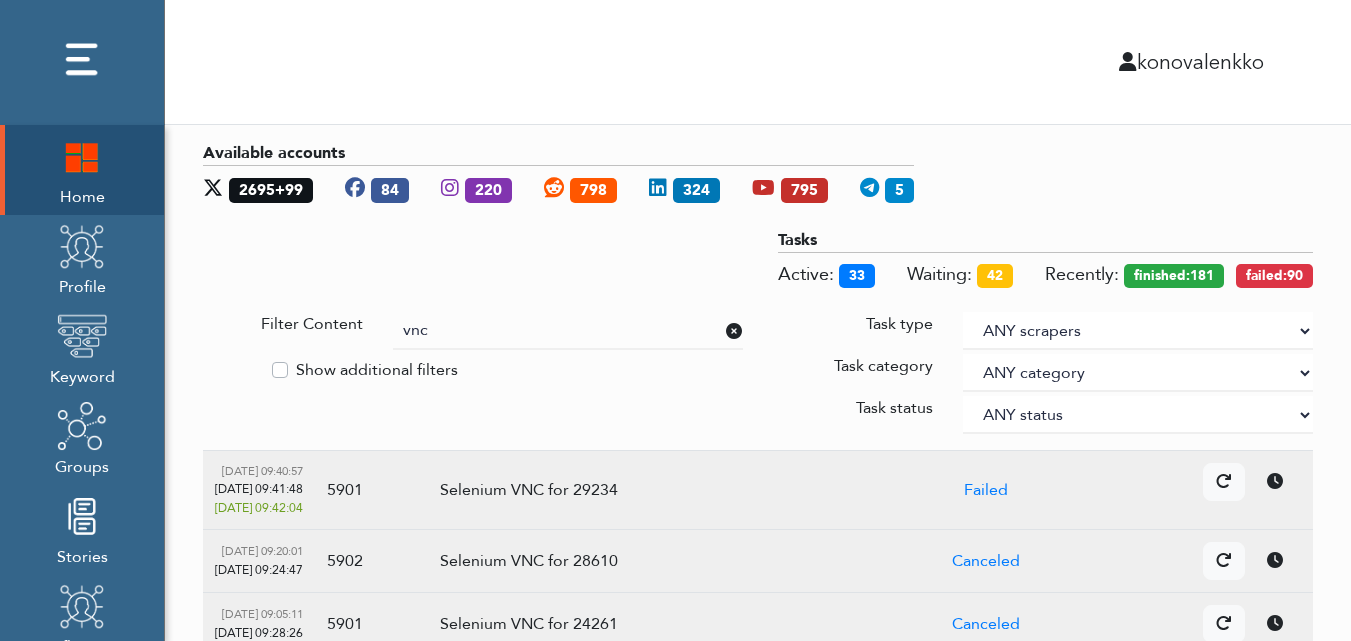 copy on "29234" 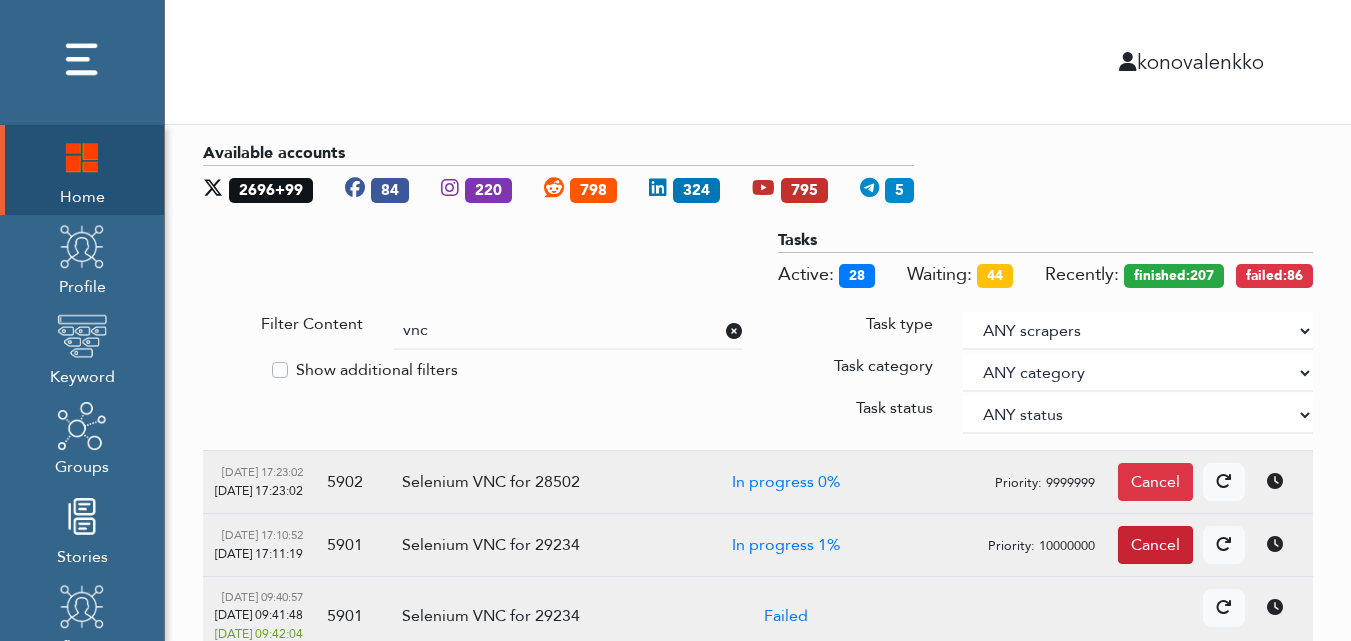 click on "Cancel" at bounding box center (1155, 545) 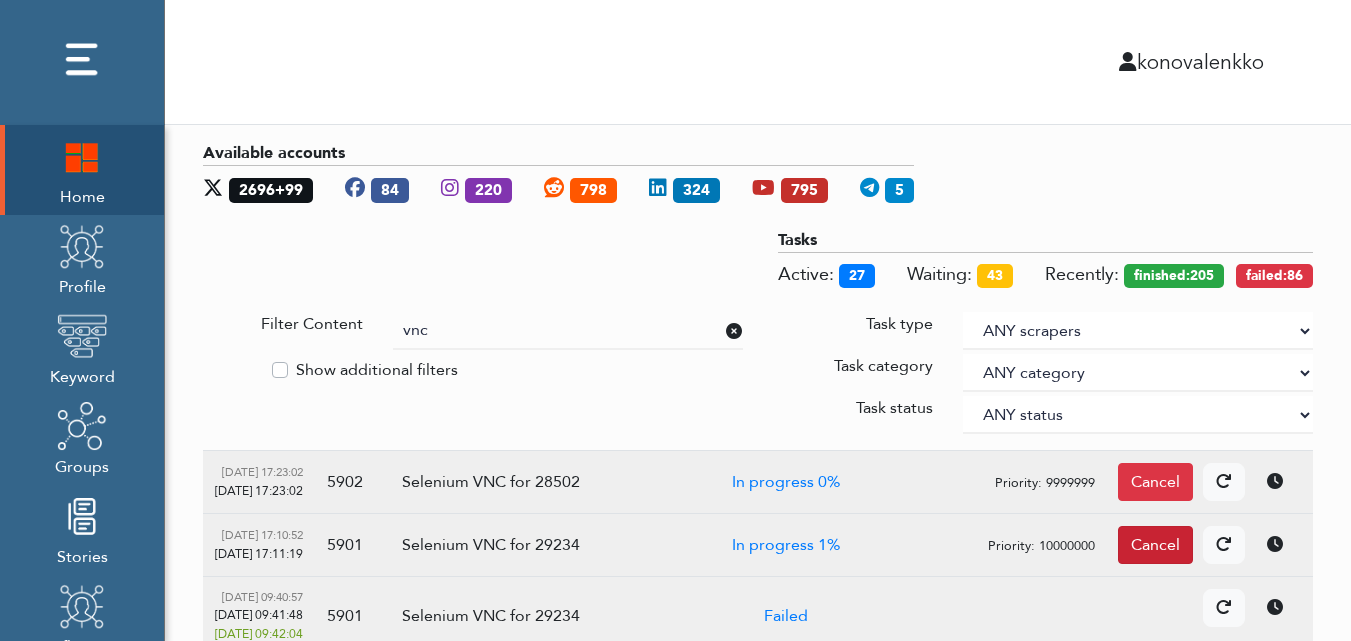 click on "Cancel" at bounding box center [1155, 545] 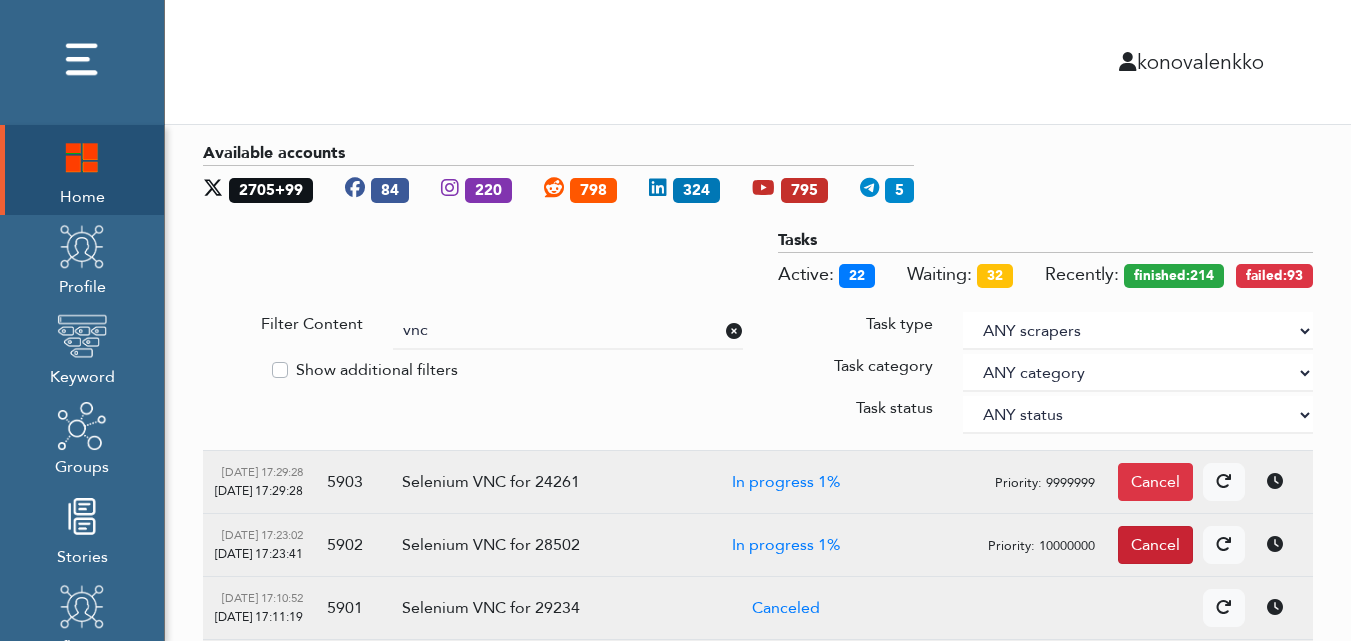 click on "Cancel" at bounding box center [1155, 545] 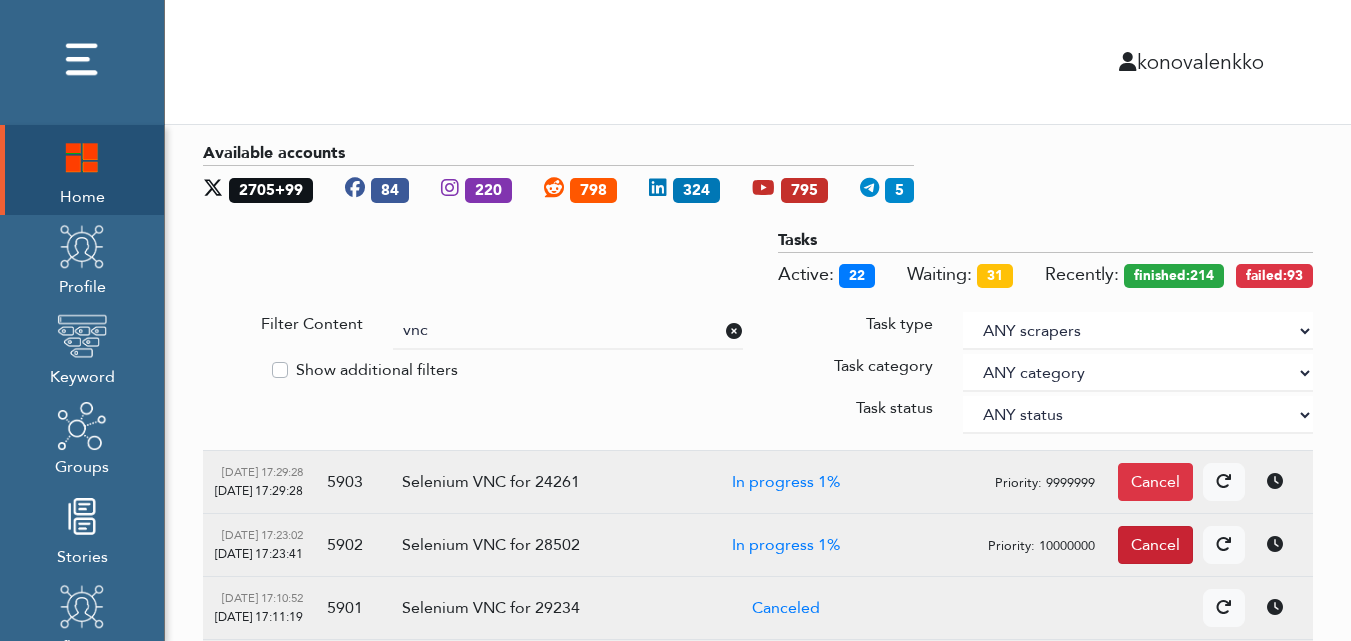 click on "Cancel" at bounding box center (1155, 545) 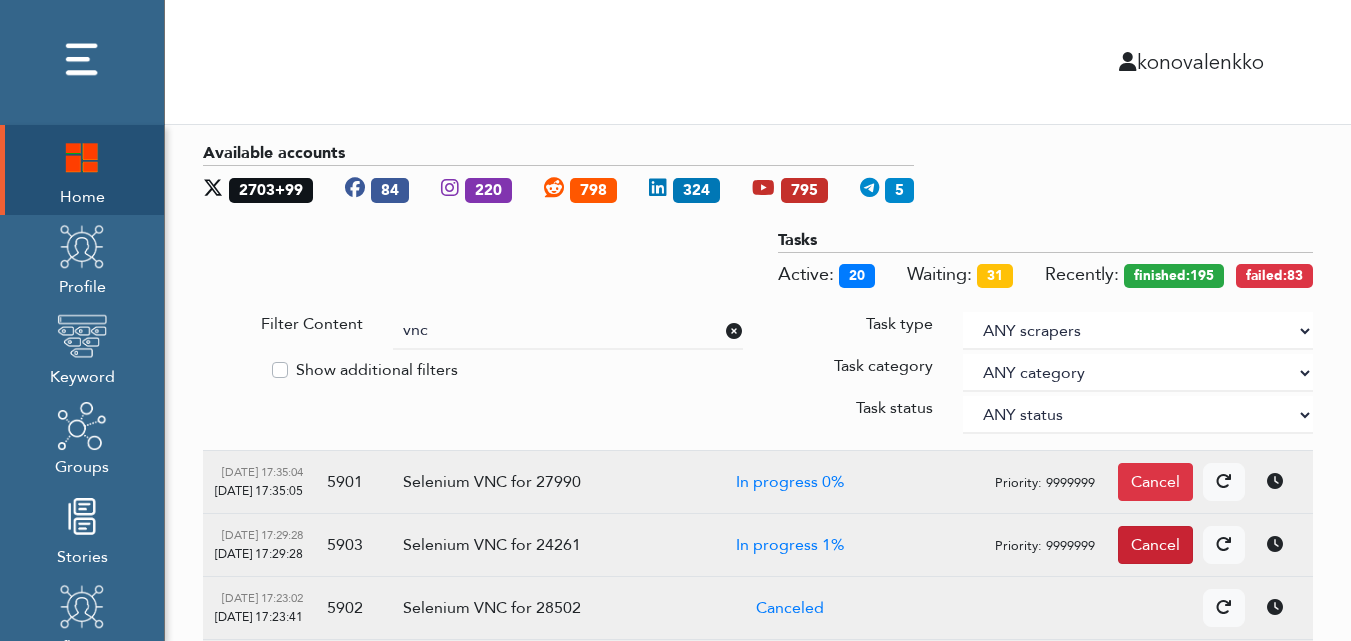 click on "Cancel" at bounding box center (1155, 545) 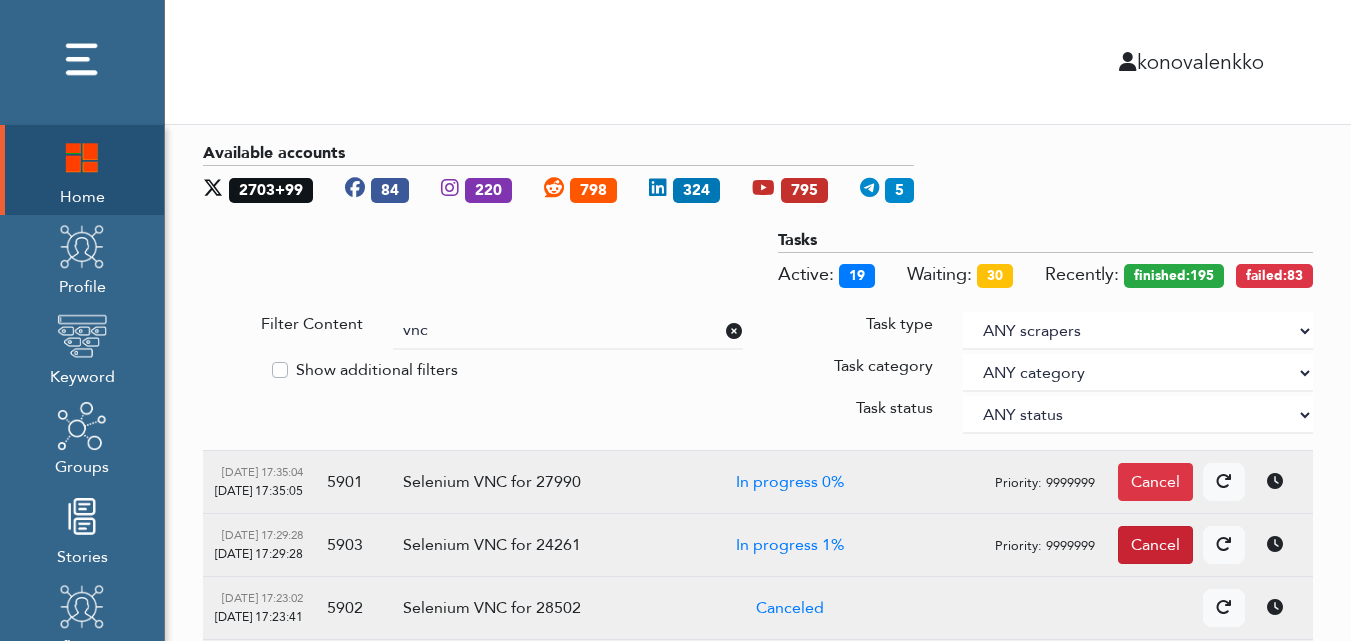 click on "Cancel" at bounding box center (1155, 545) 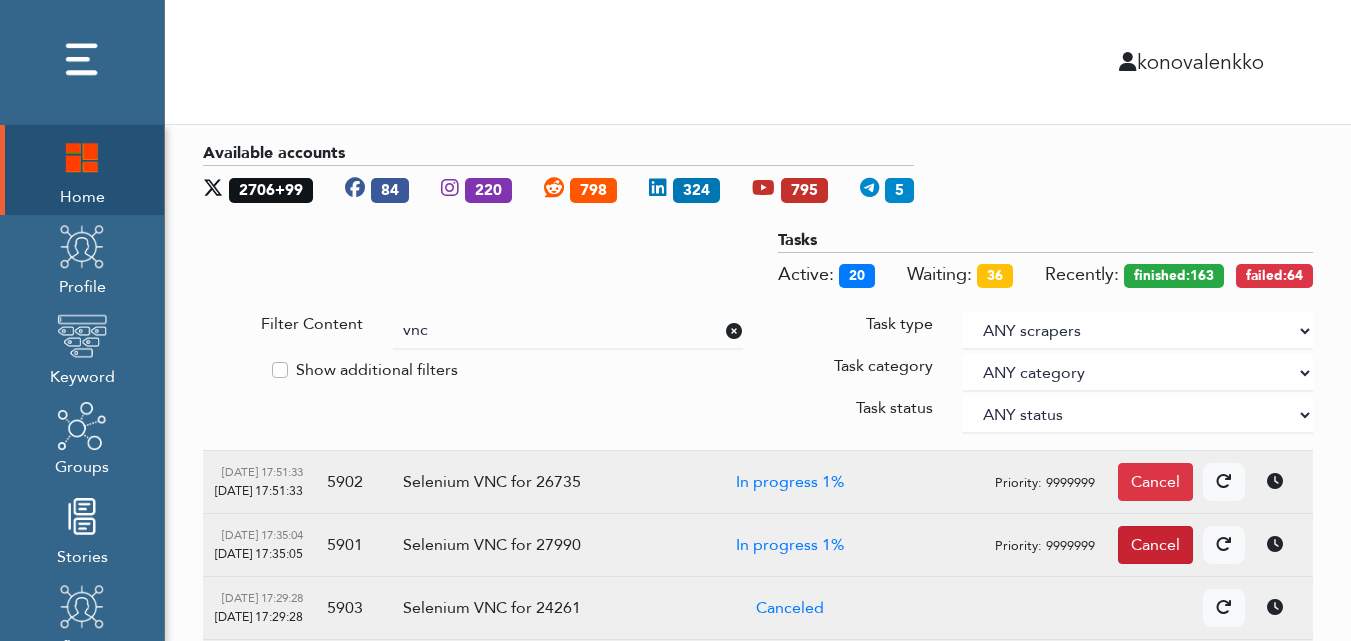 click on "Cancel" at bounding box center [1155, 545] 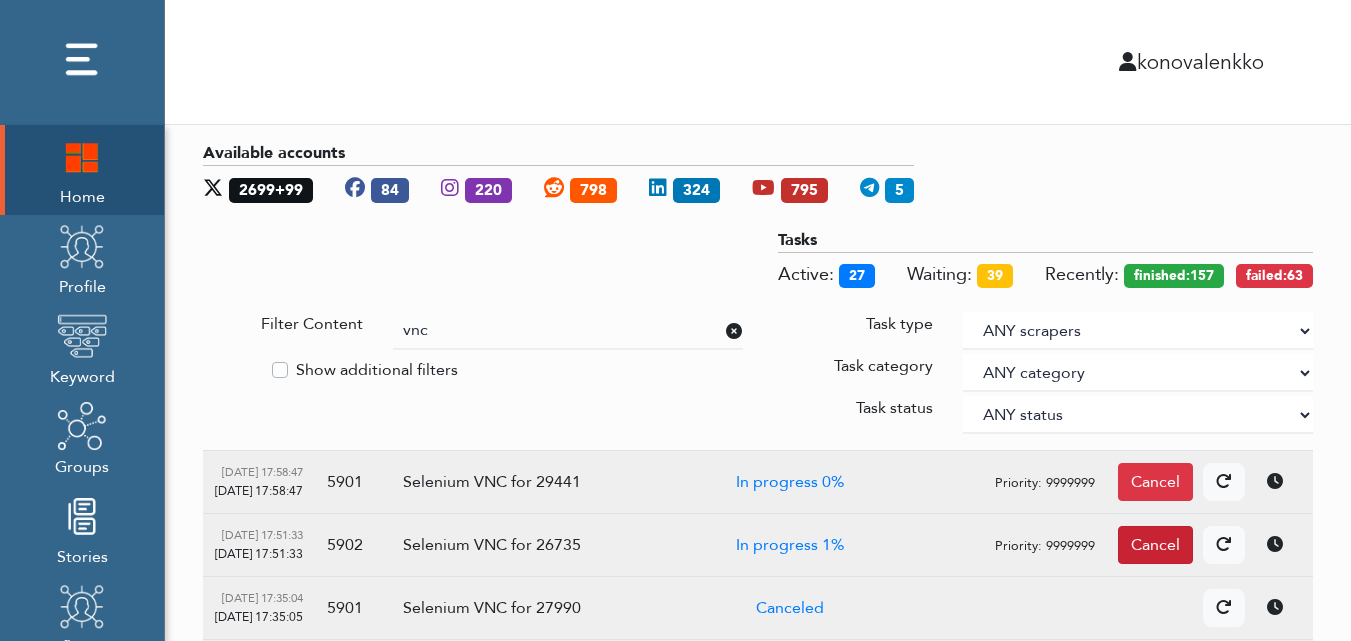 click on "Cancel" at bounding box center [1155, 545] 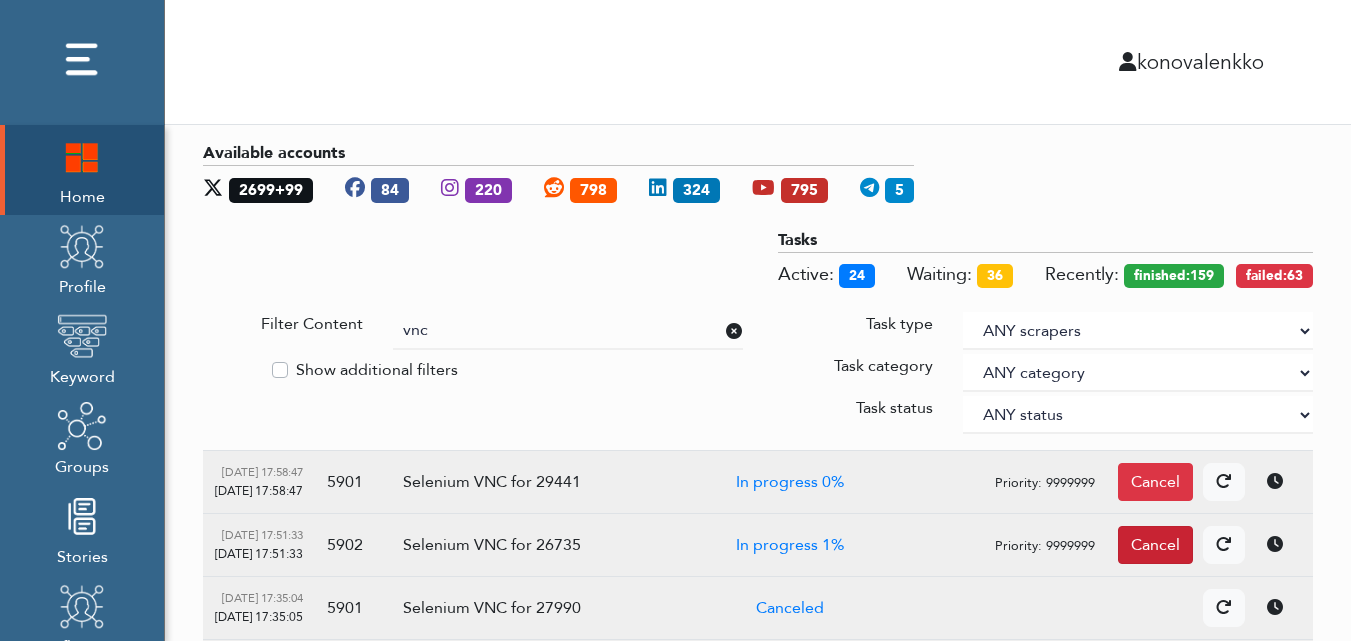 click on "Cancel" at bounding box center (1155, 545) 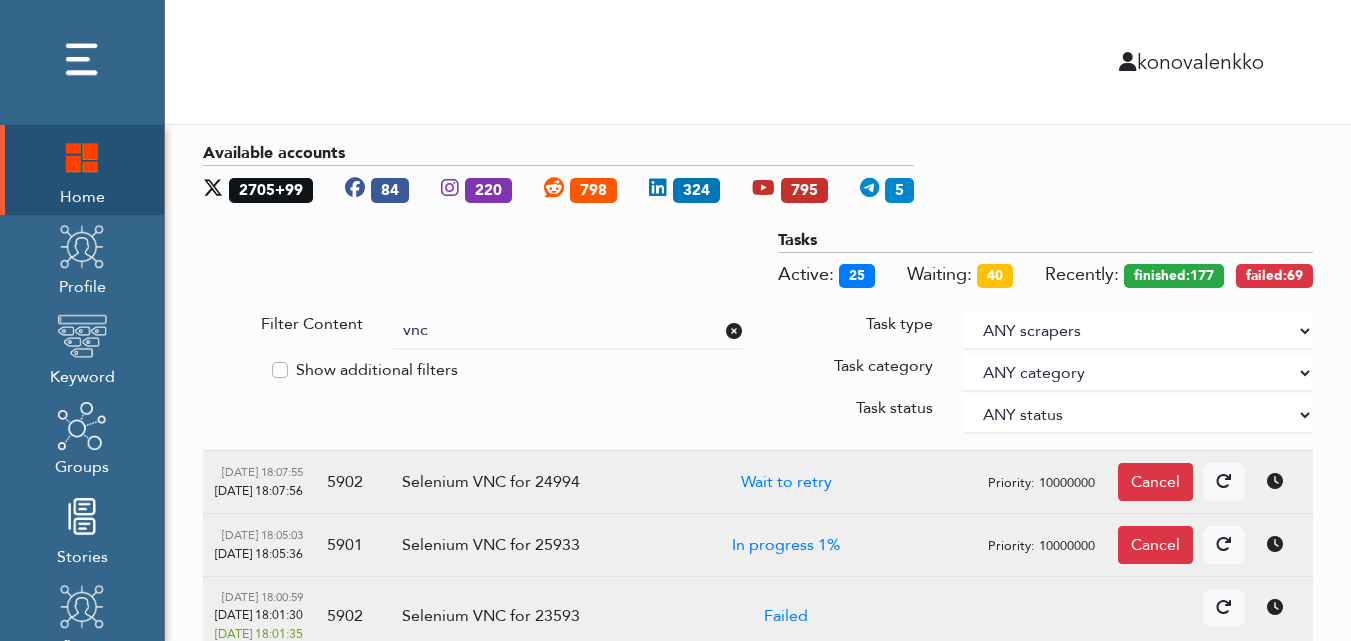 click on "Selenium VNC for 25933" at bounding box center (516, 545) 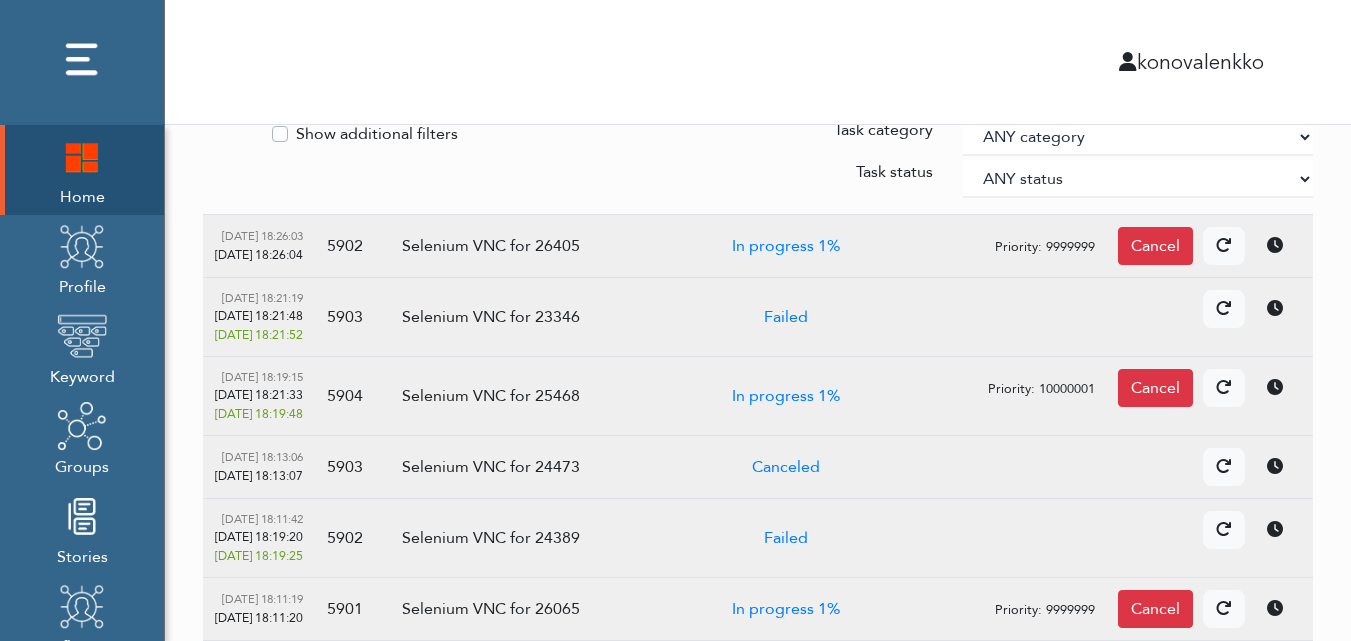 scroll, scrollTop: 300, scrollLeft: 0, axis: vertical 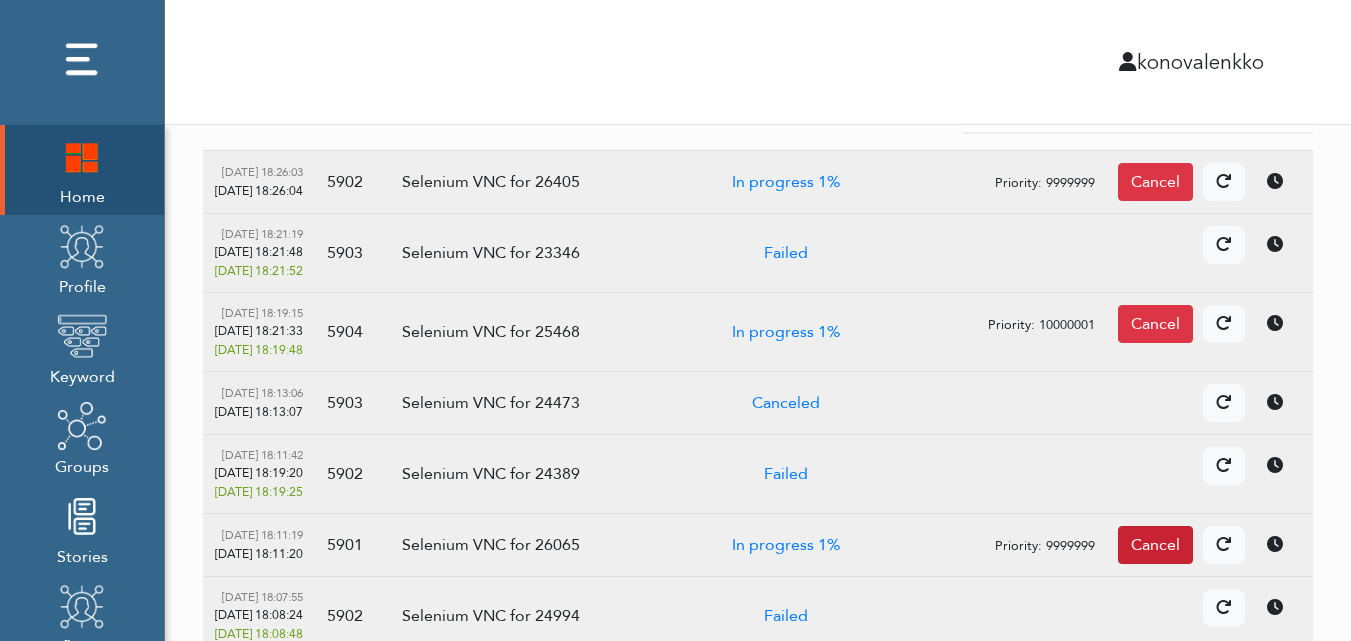 click on "Cancel" at bounding box center (1155, 545) 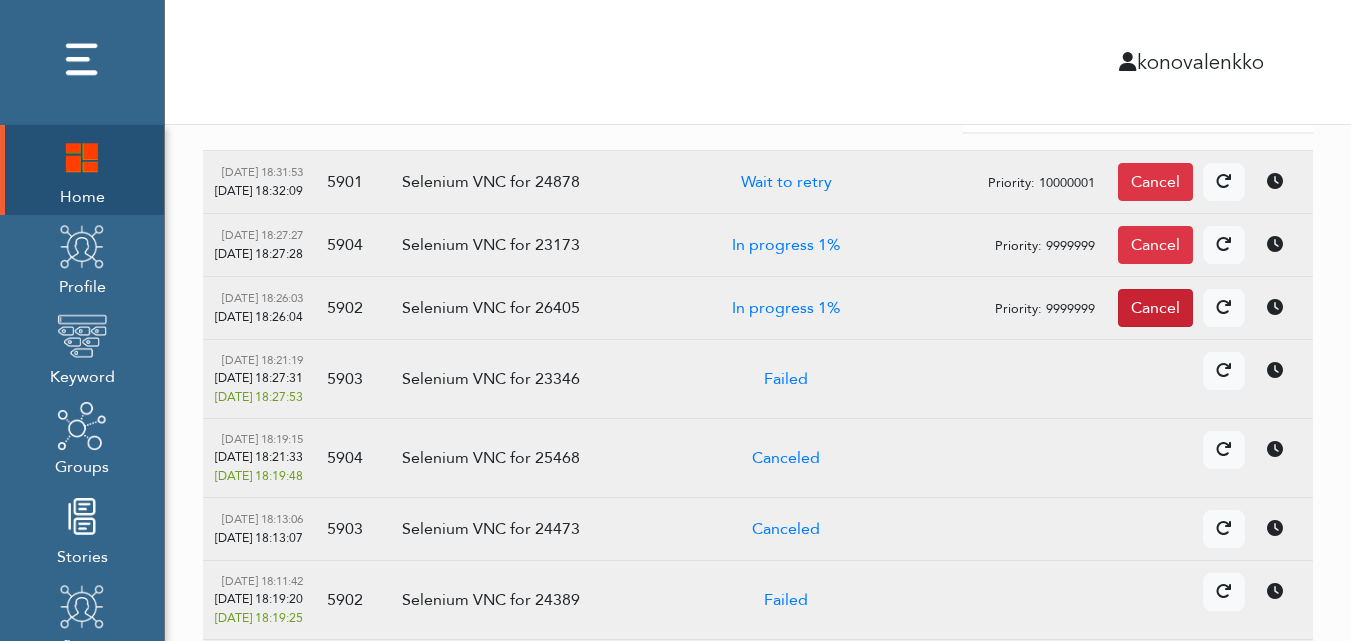 click on "Cancel" at bounding box center (1155, 308) 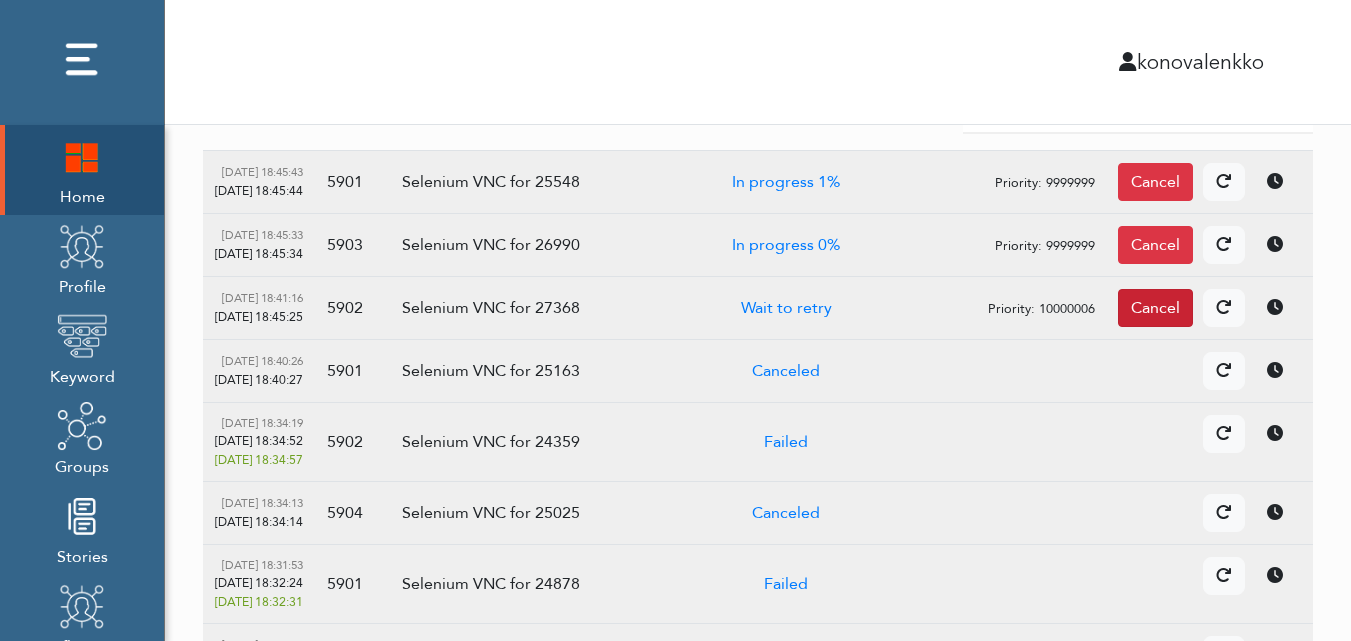 click on "Cancel" at bounding box center (1155, 308) 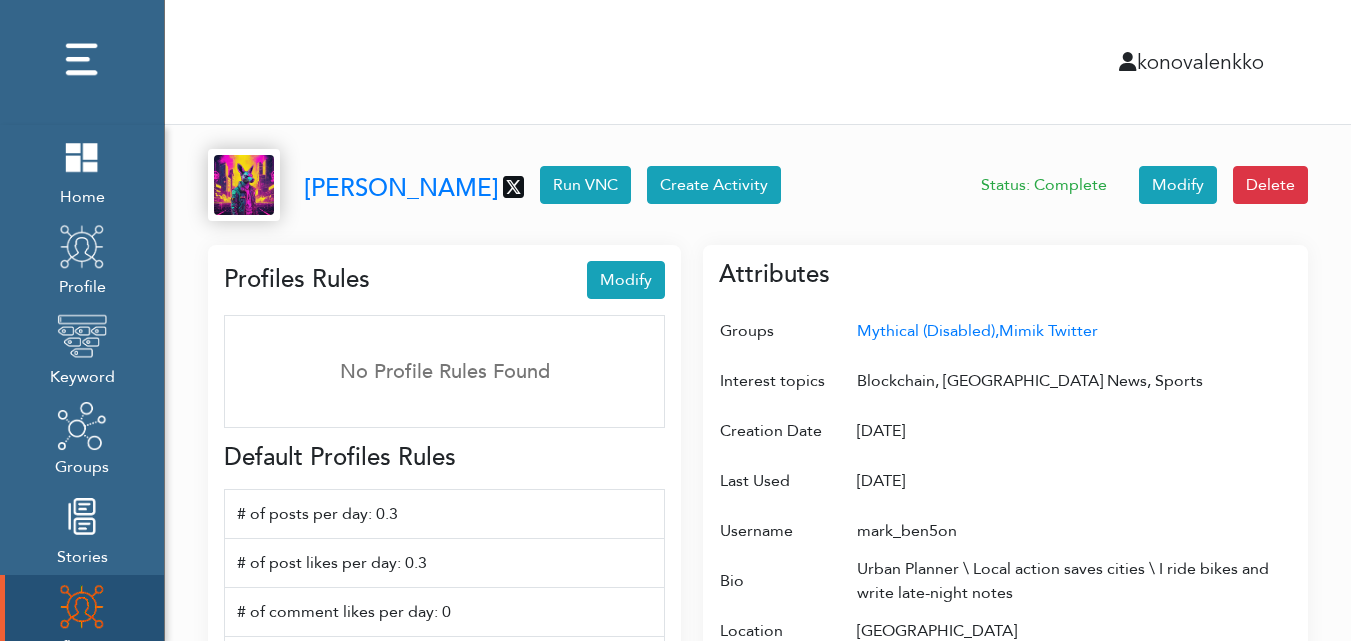 scroll, scrollTop: 0, scrollLeft: 0, axis: both 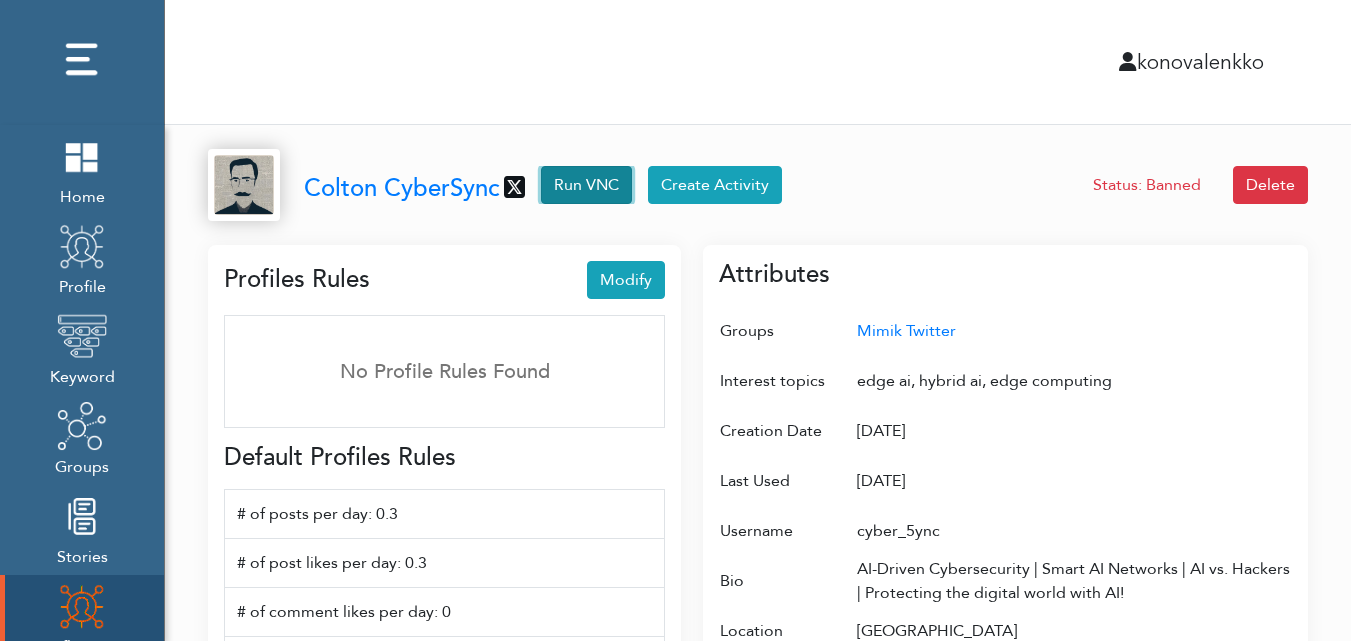 click on "Run VNC" at bounding box center [586, 185] 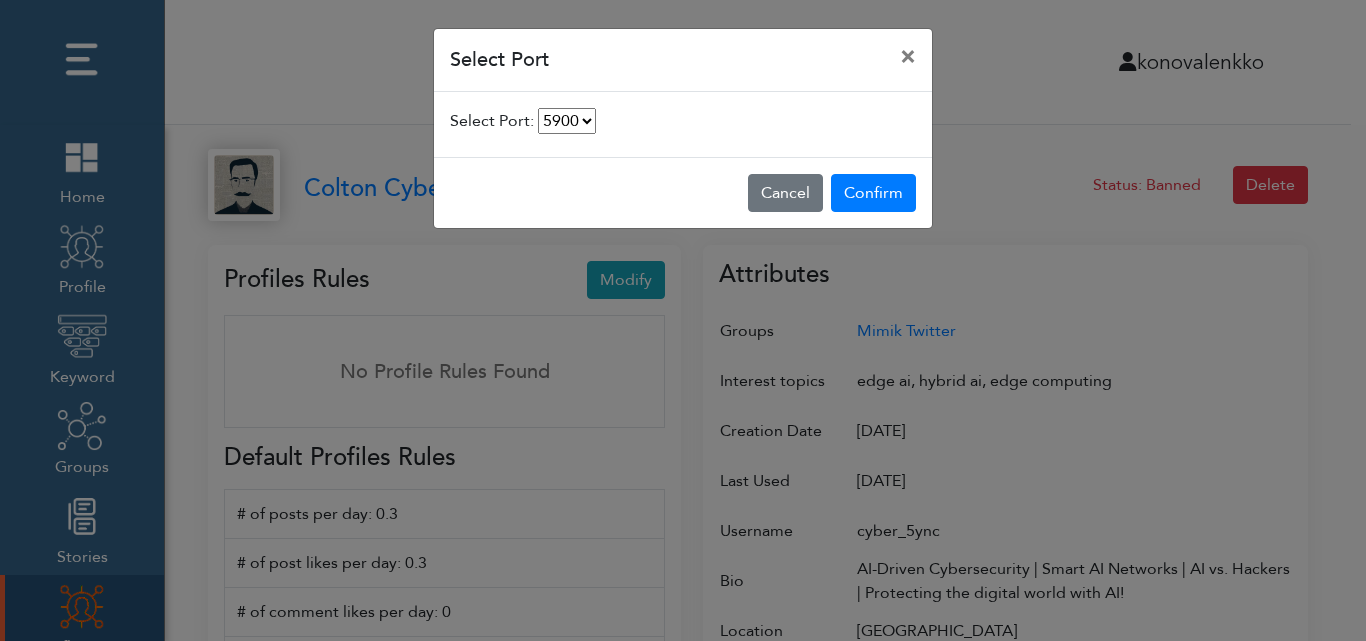click on "5900 5901 5902 5903 5904" at bounding box center [567, 121] 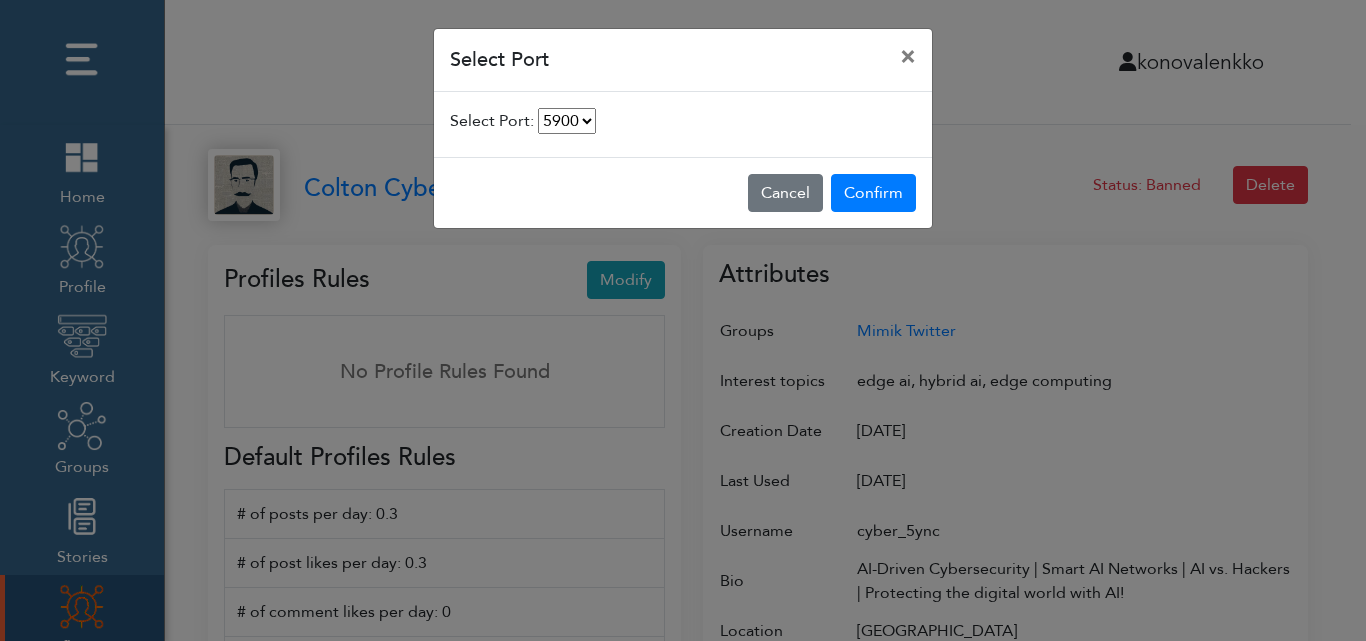 select on "5901" 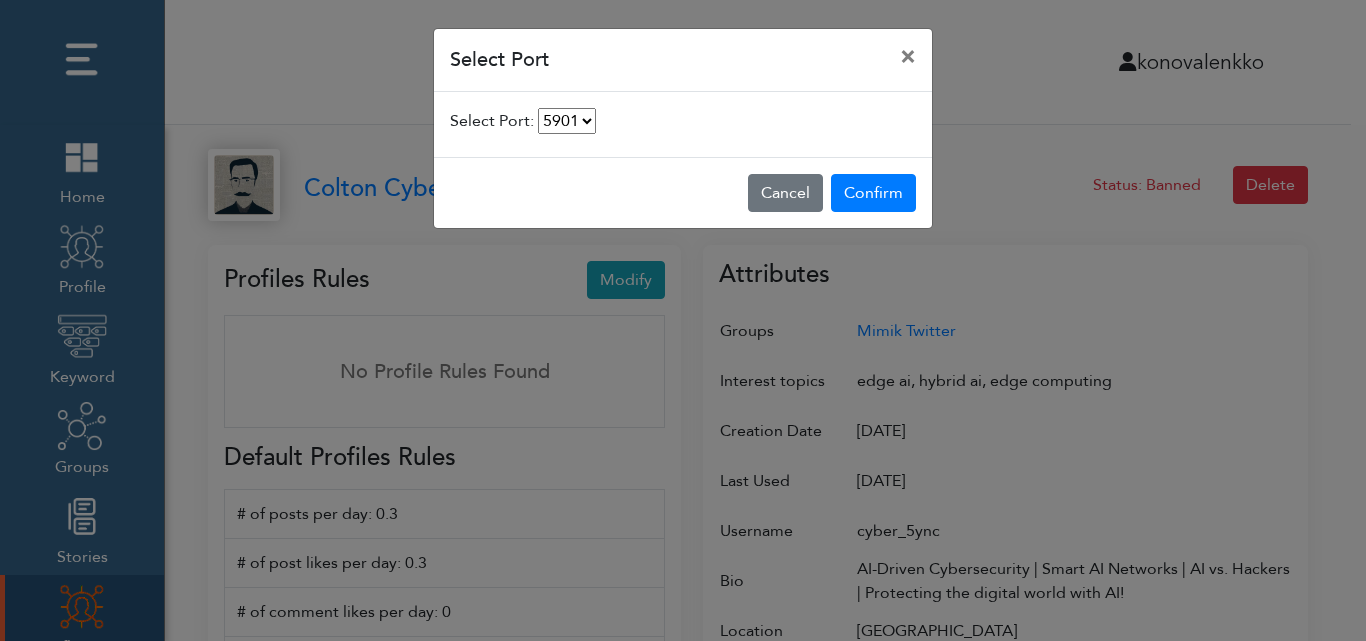 click on "5900 5901 5902 5903 5904" at bounding box center (567, 121) 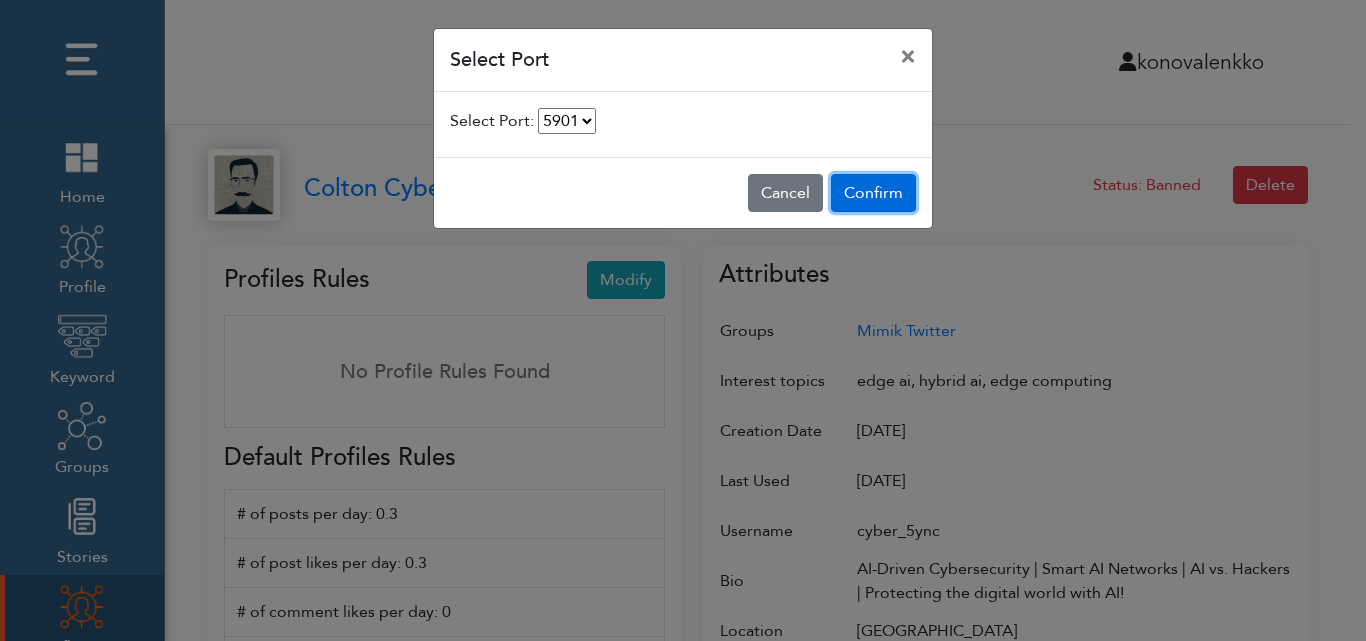 click on "Confirm" at bounding box center (873, 193) 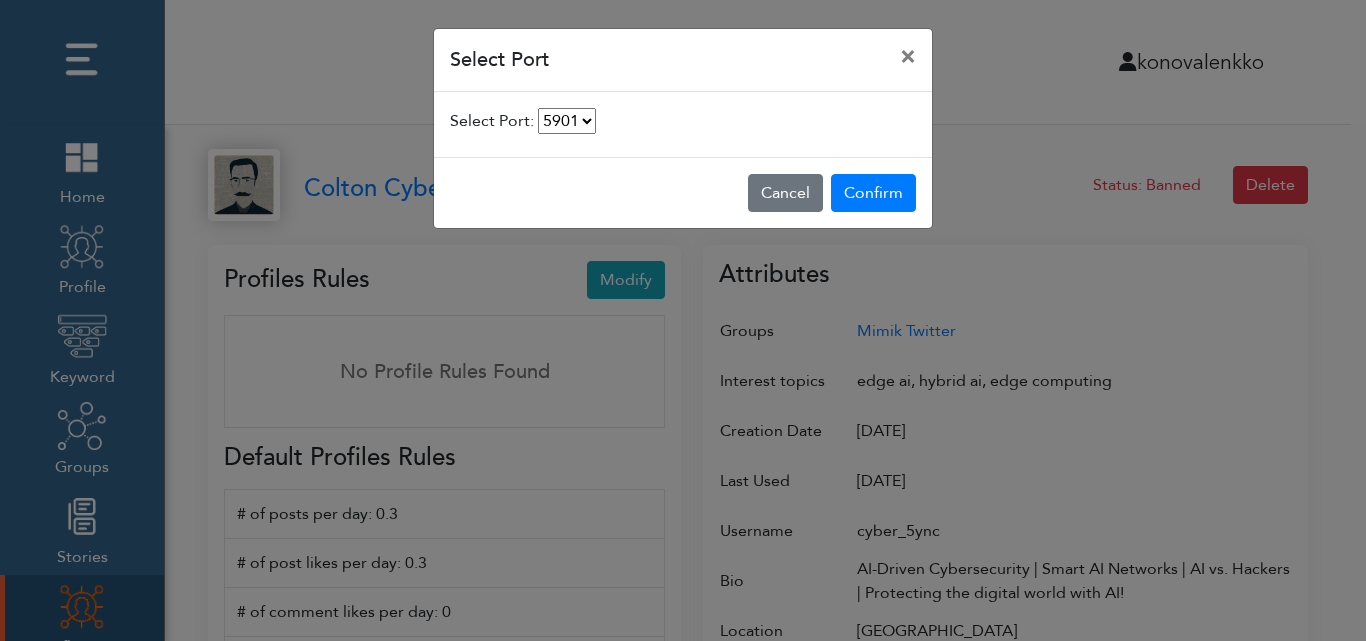 select on "5901" 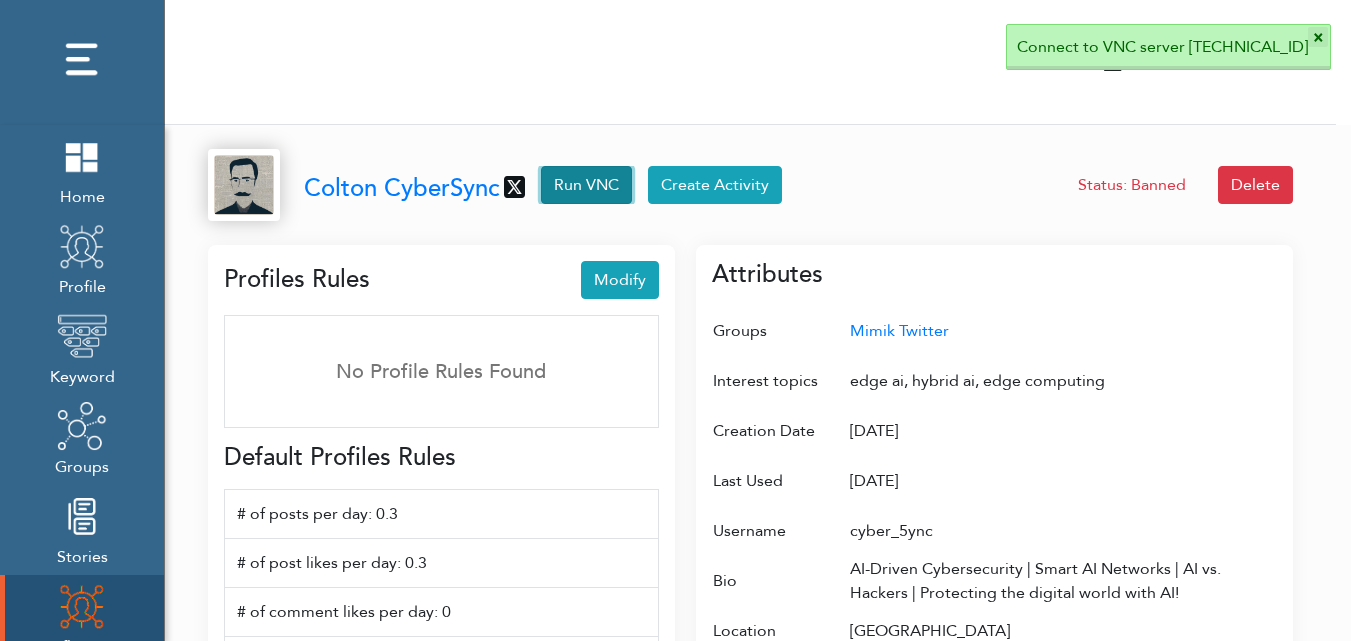 scroll, scrollTop: 10, scrollLeft: 10, axis: both 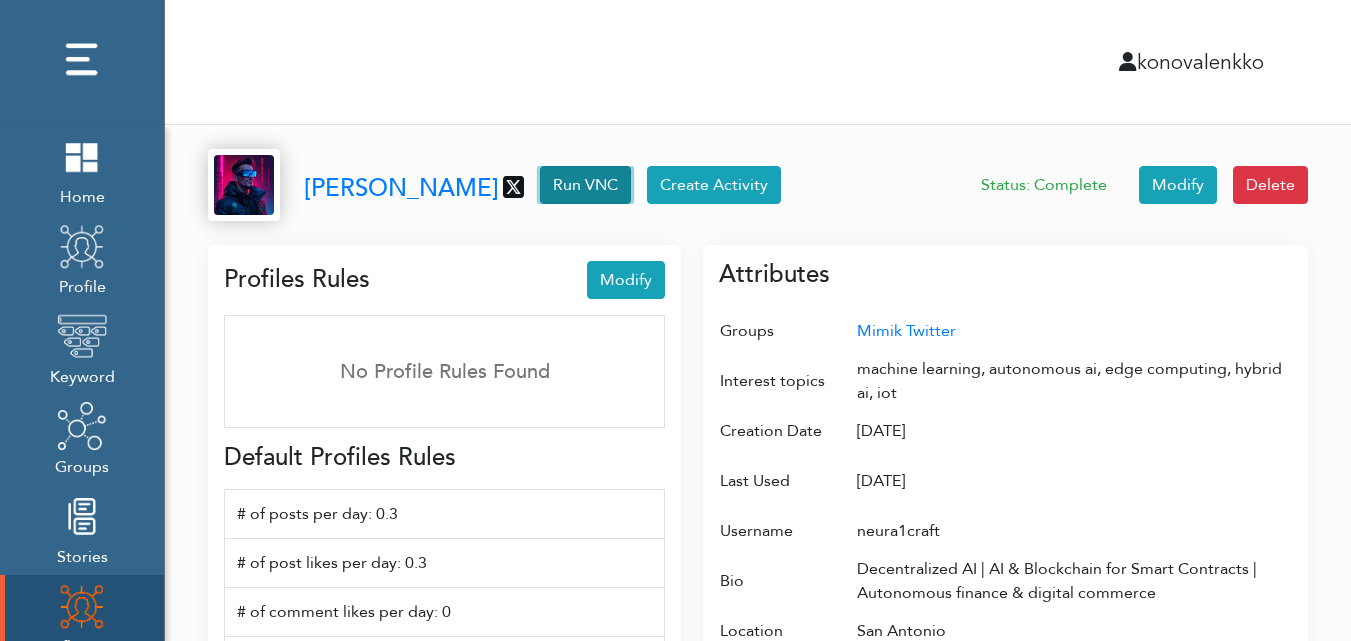 click on "Run VNC" at bounding box center [585, 185] 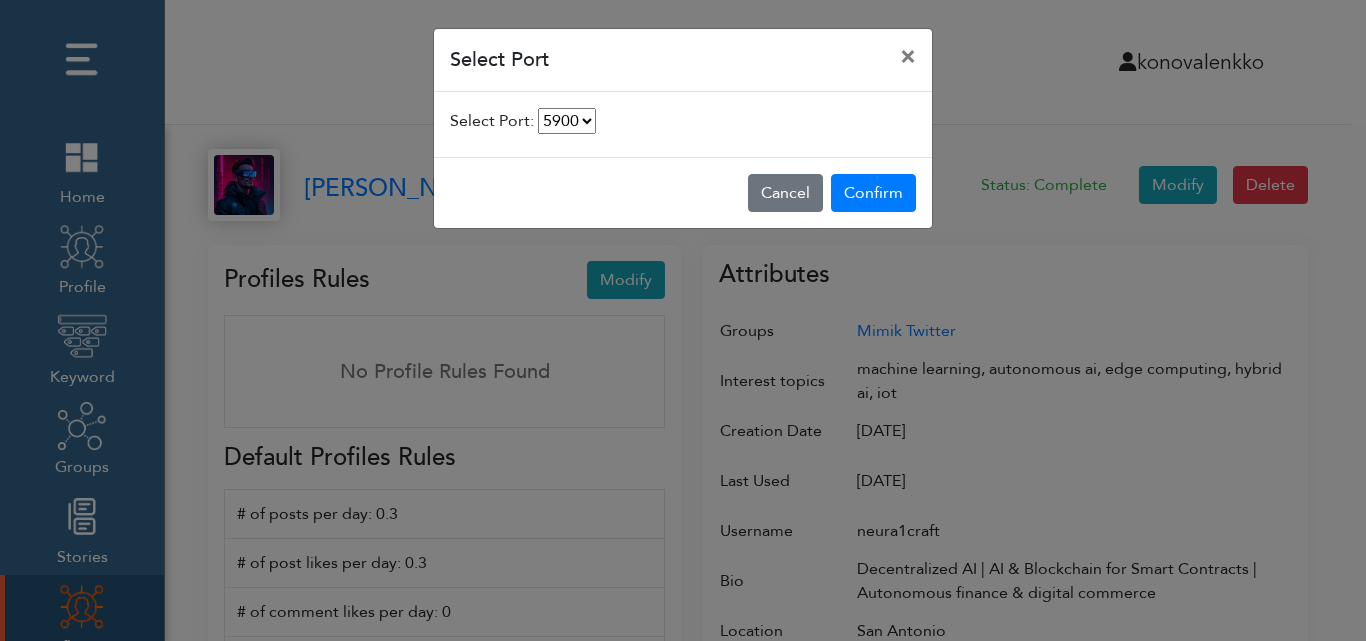 click on "5900 5902 5903 5904" at bounding box center (567, 121) 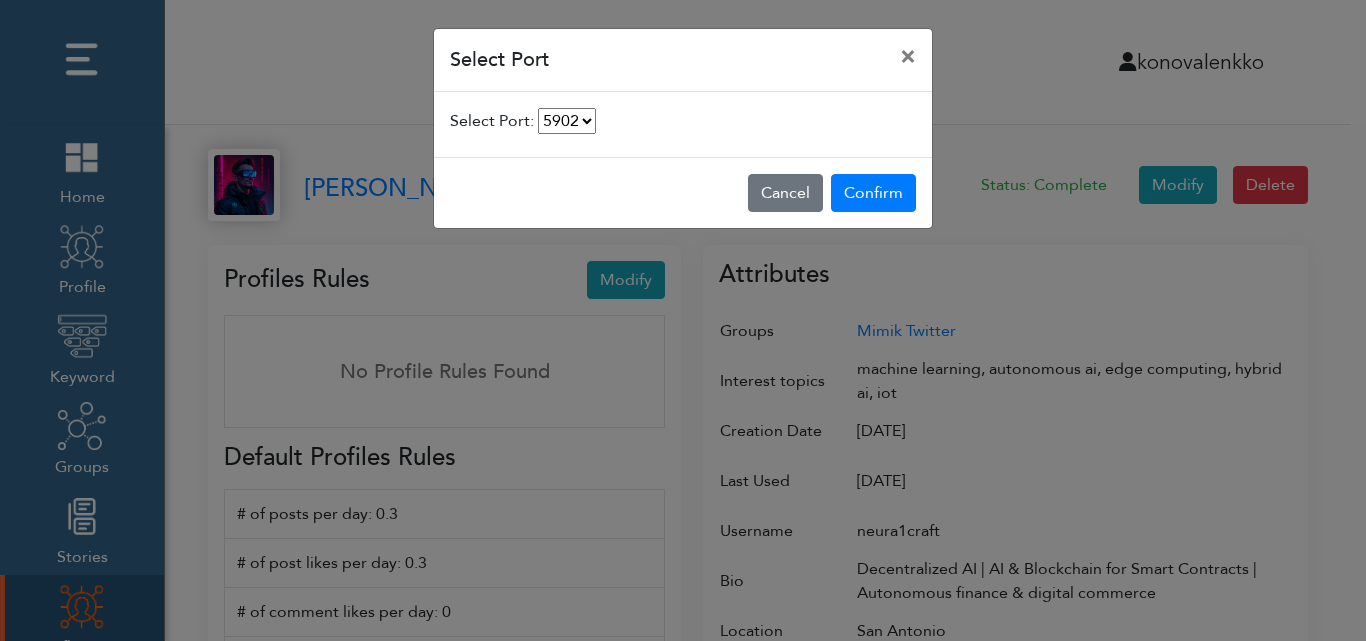 click on "5900 5902 5903 5904" at bounding box center (567, 121) 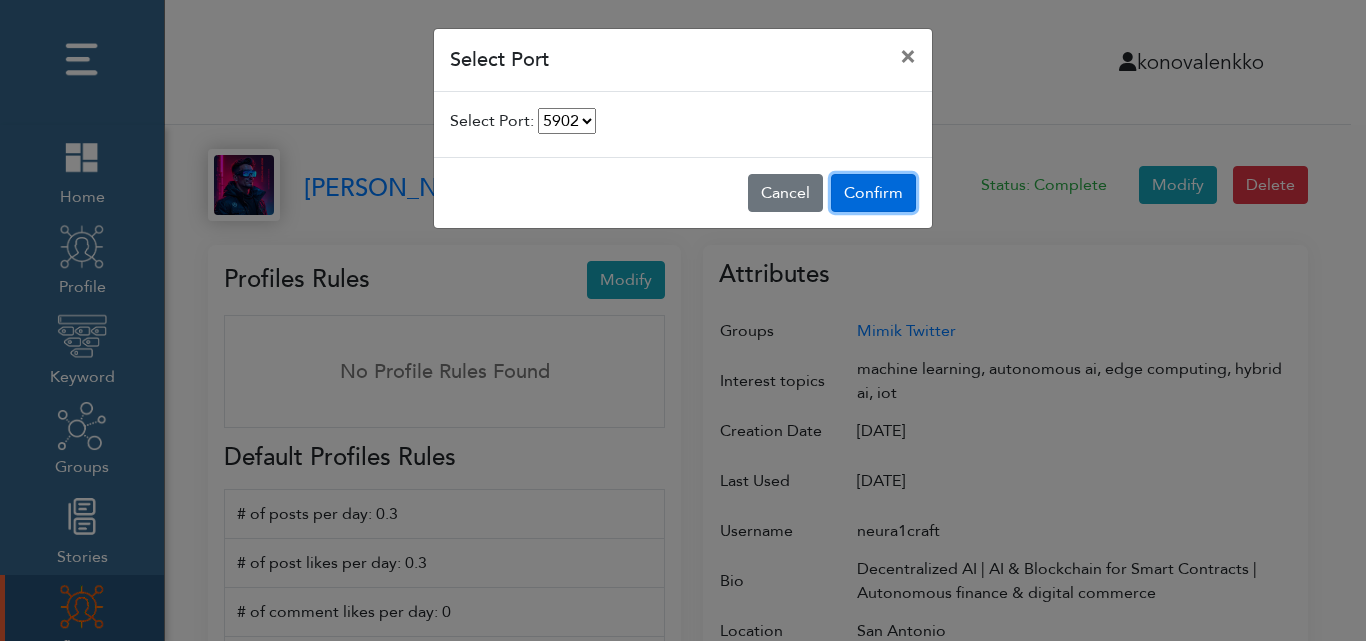 click on "Confirm" at bounding box center [873, 193] 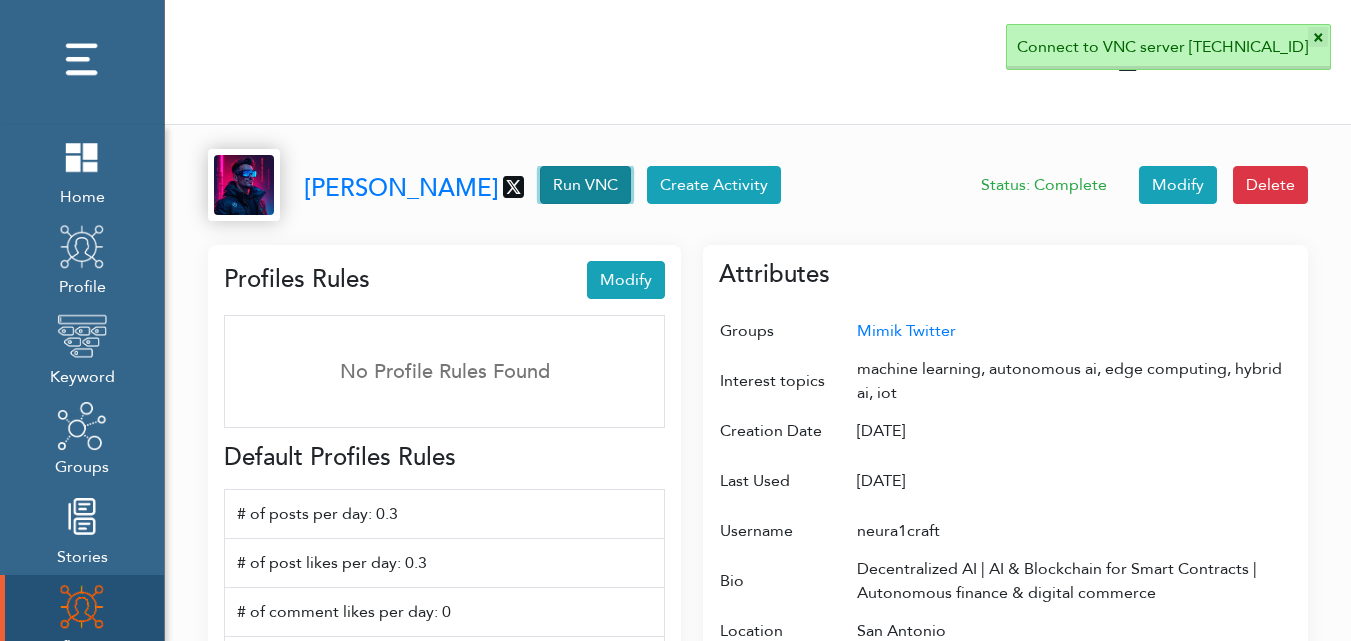 scroll, scrollTop: 10, scrollLeft: 10, axis: both 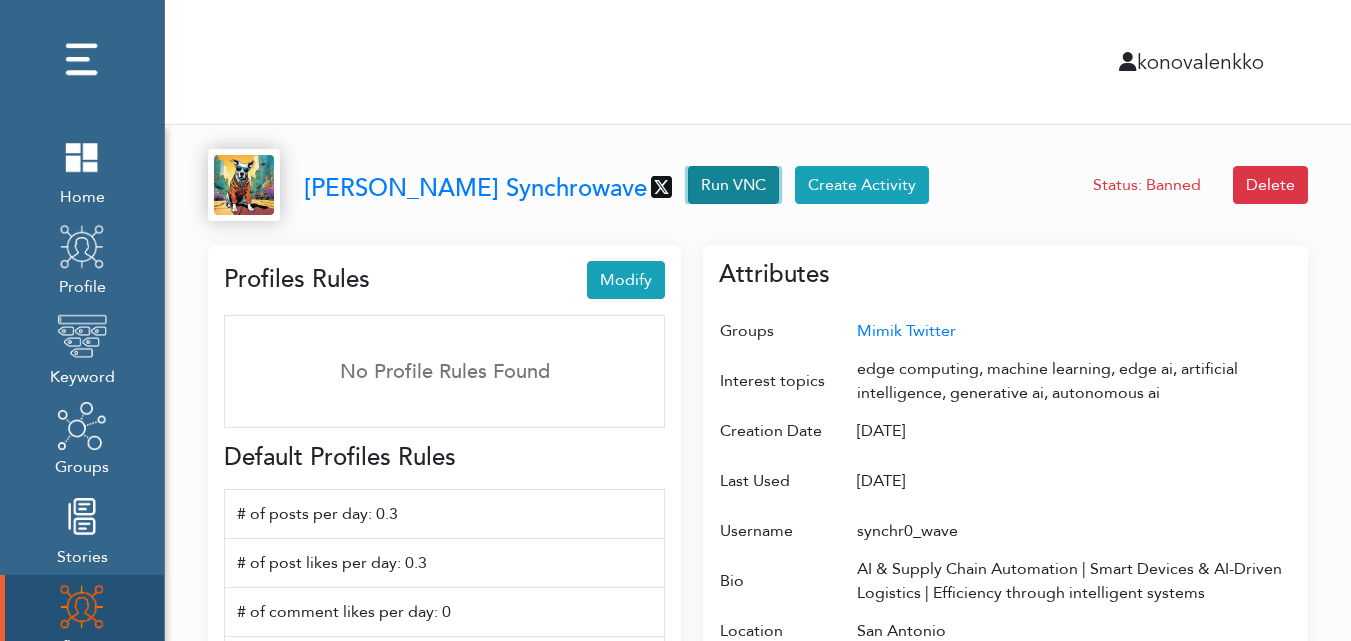 click on "Run VNC" at bounding box center [733, 185] 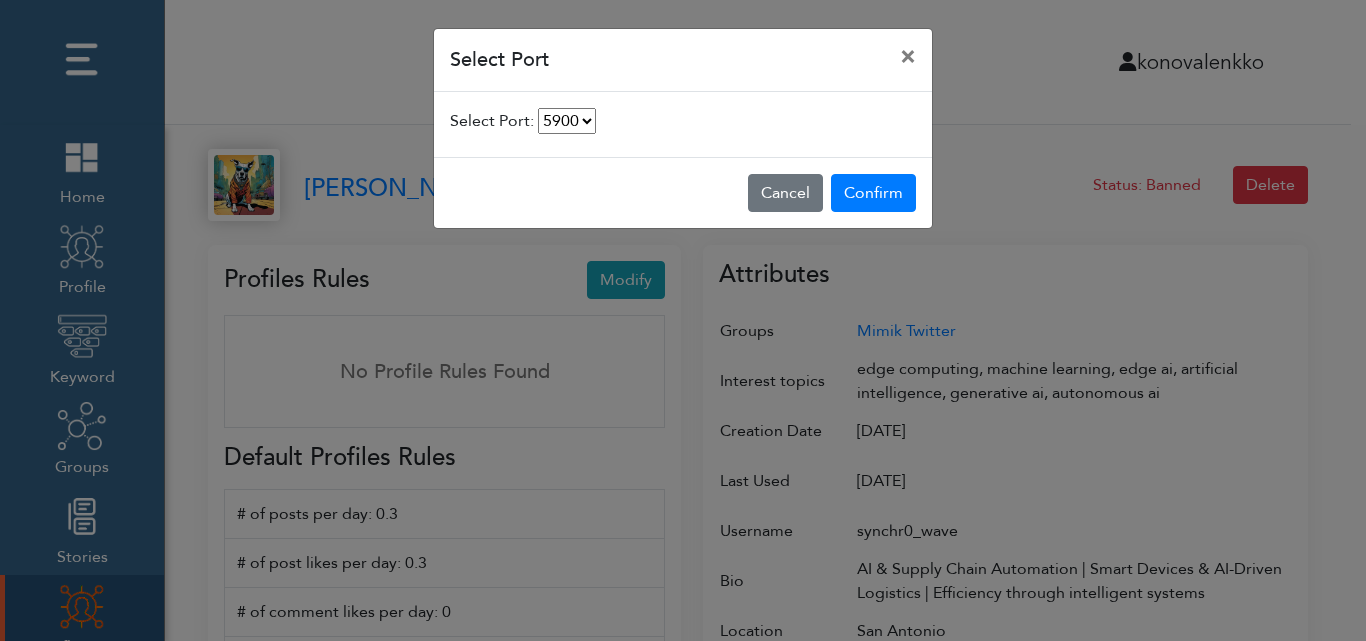 click on "5900 5901 5902 5904" at bounding box center [567, 121] 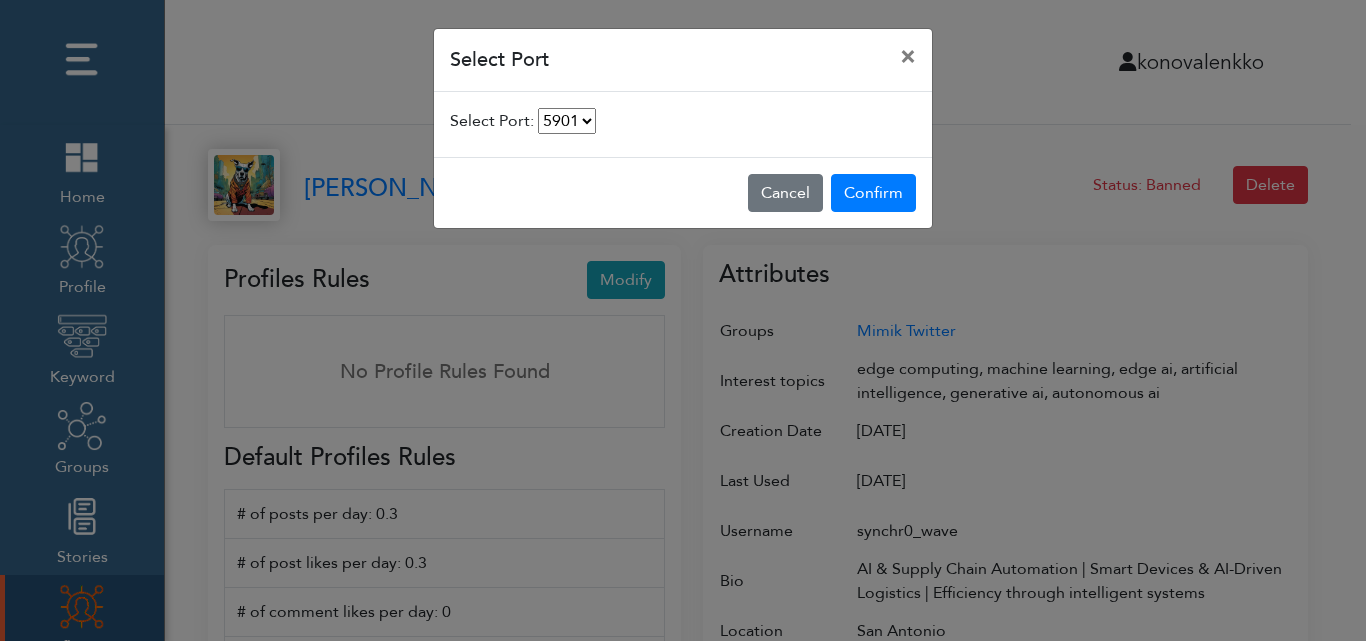 click on "5900 5901 5902 5904" at bounding box center [567, 121] 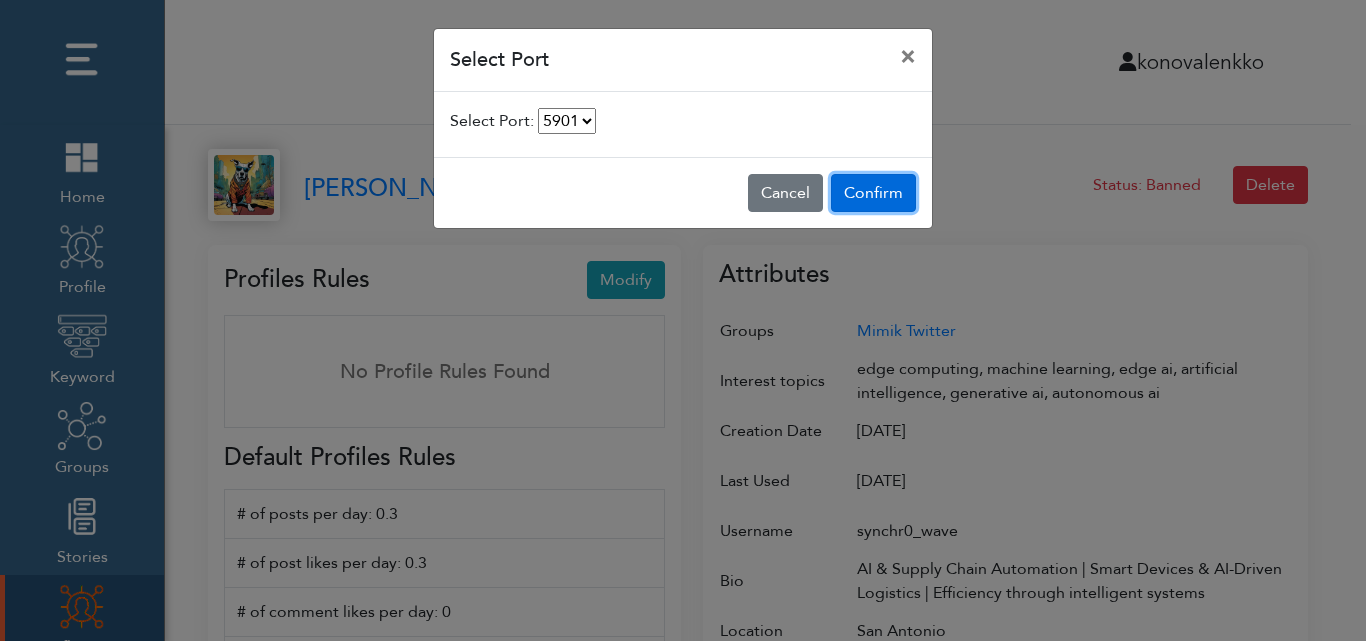 click on "Confirm" at bounding box center (873, 193) 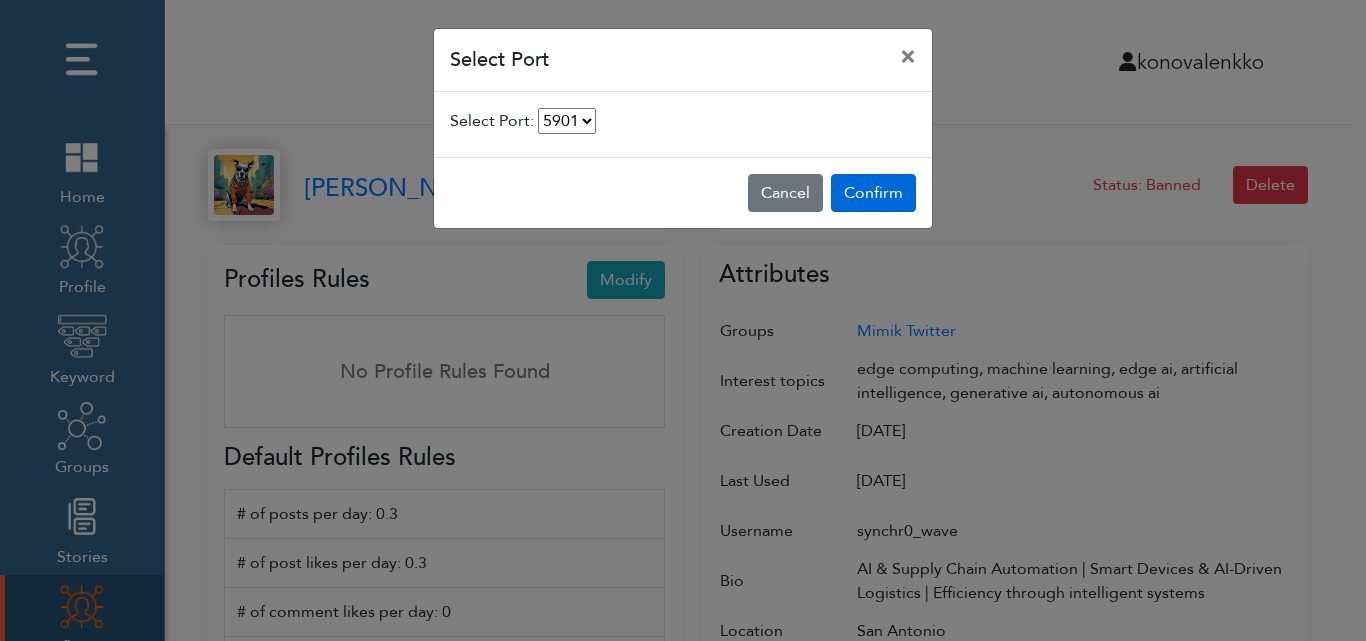 select on "5901" 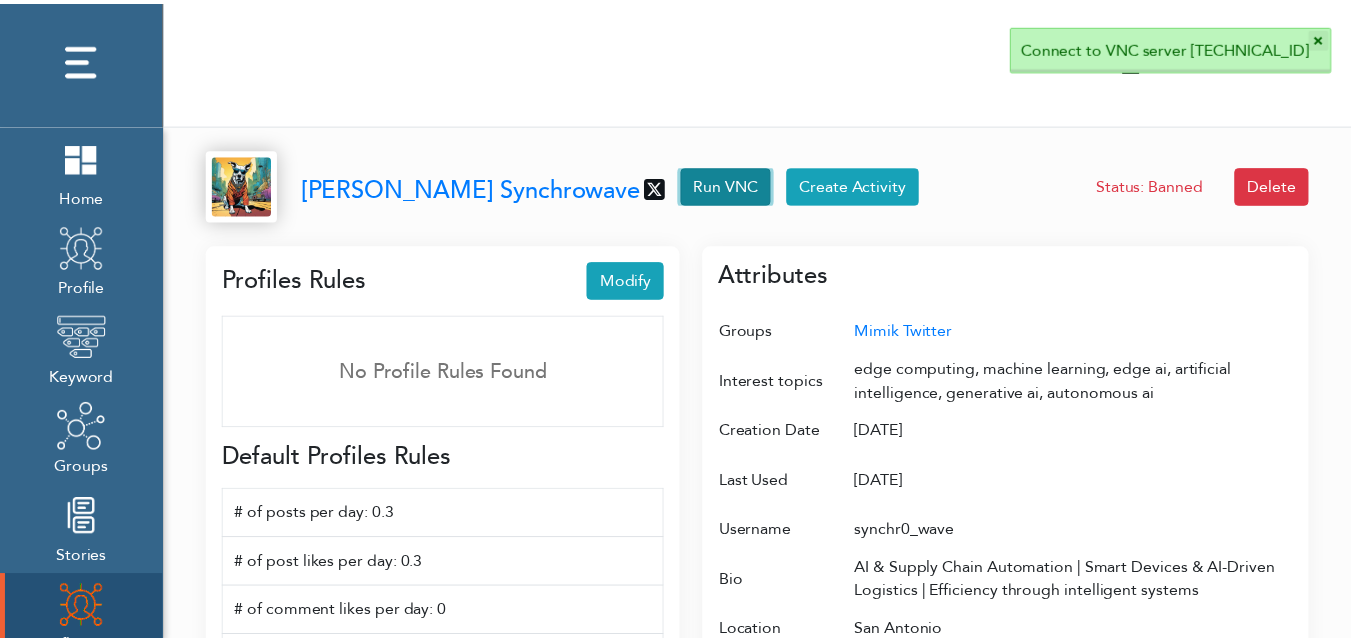 scroll, scrollTop: 10, scrollLeft: 10, axis: both 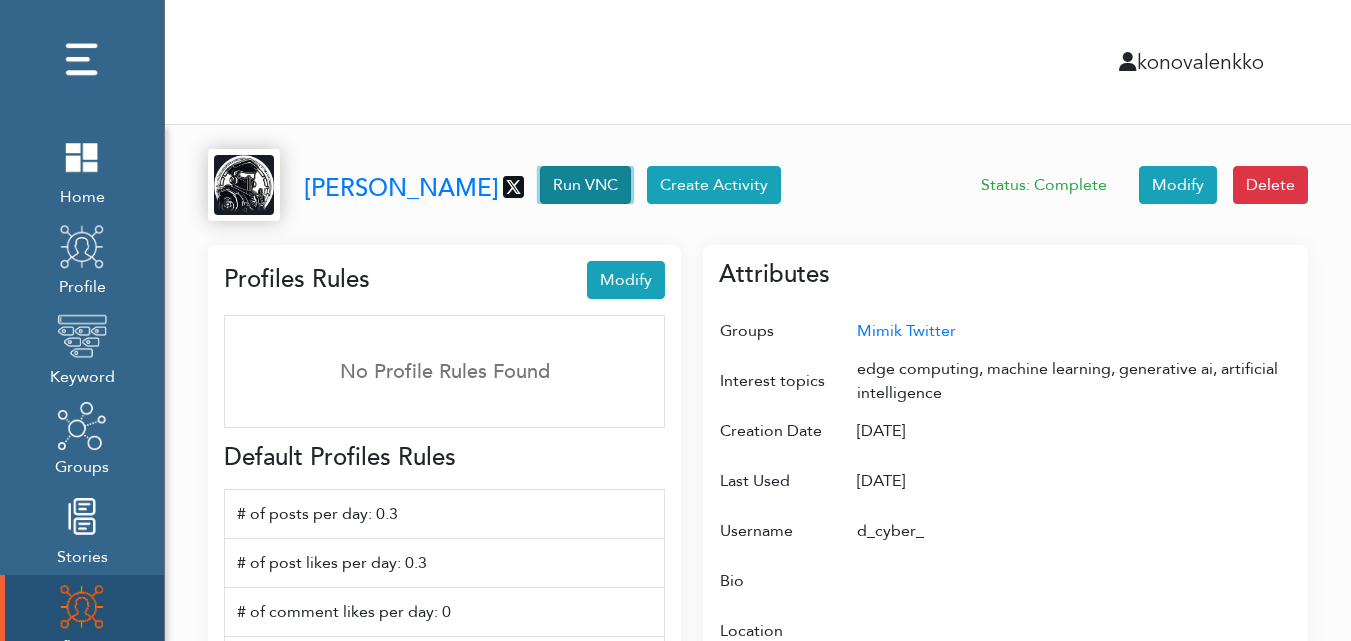 click on "Run VNC" at bounding box center (585, 185) 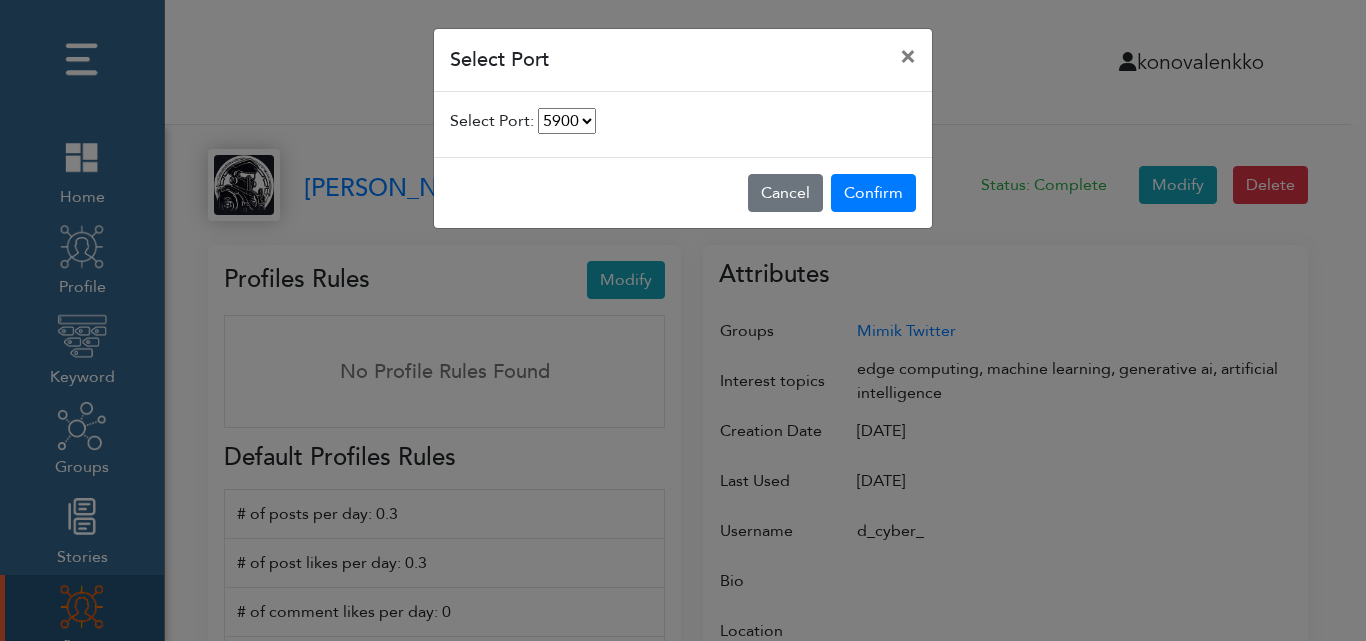 click on "5900 5902 5903 5904" at bounding box center (567, 121) 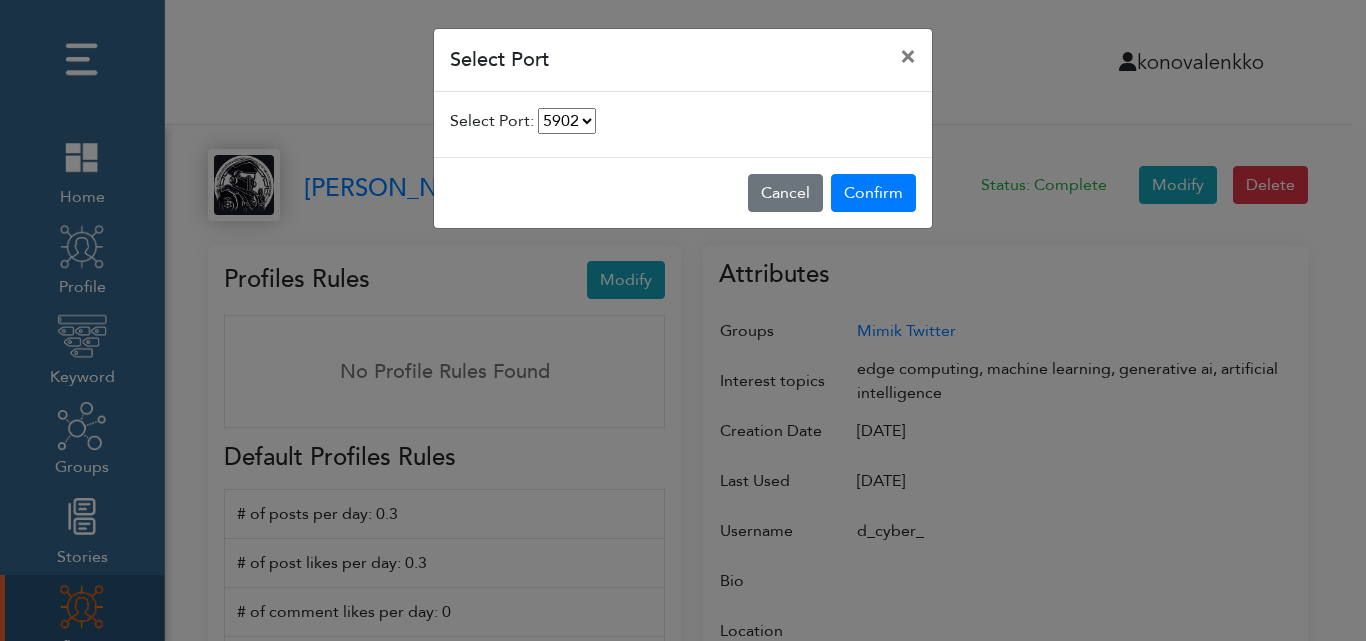 click on "5900 5902 5903 5904" at bounding box center (567, 121) 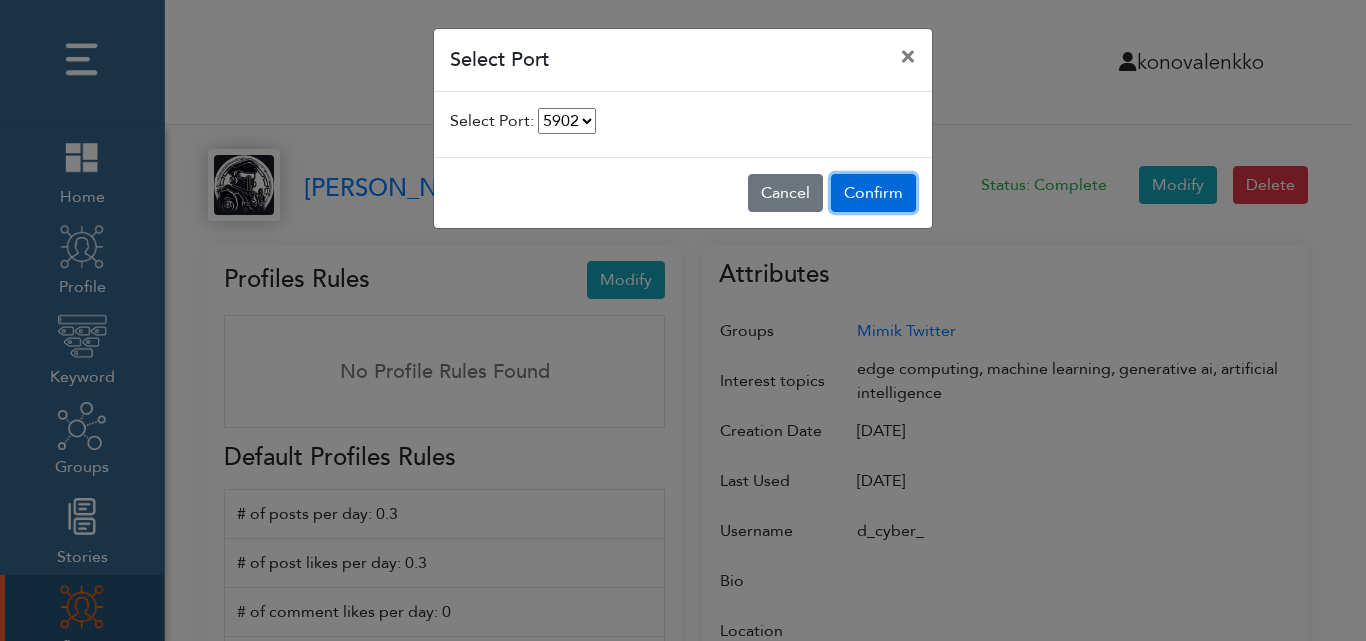 click on "Confirm" at bounding box center [873, 193] 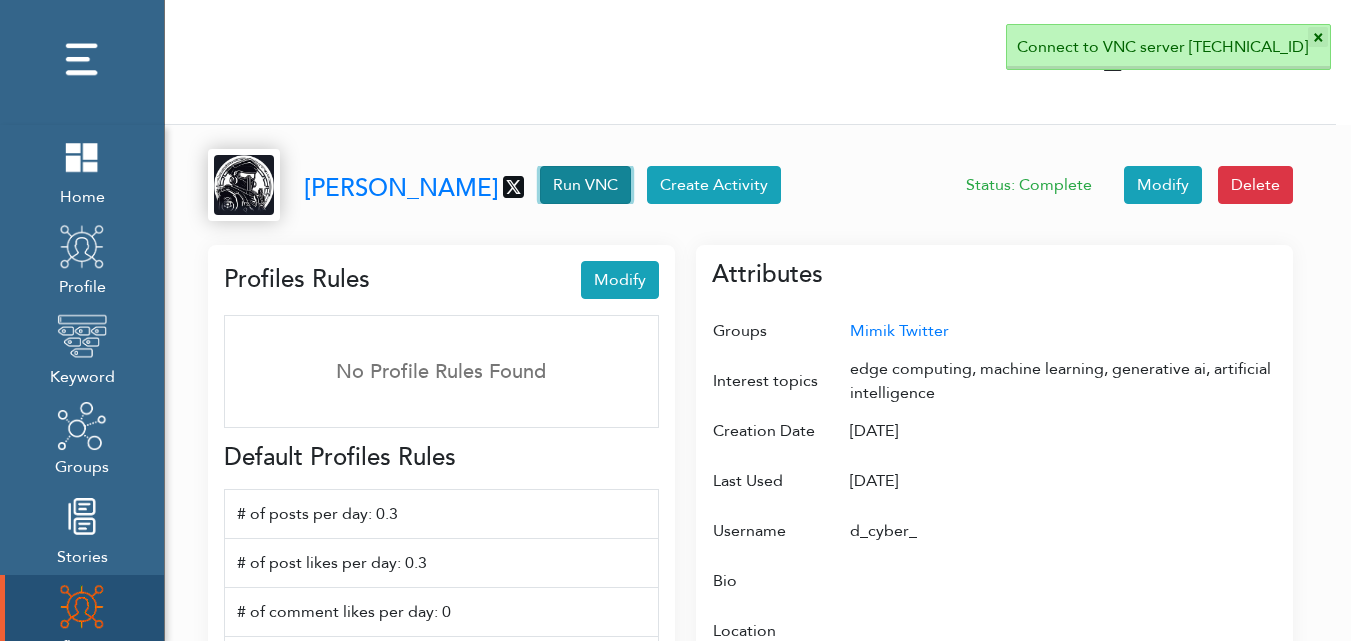 scroll, scrollTop: 10, scrollLeft: 10, axis: both 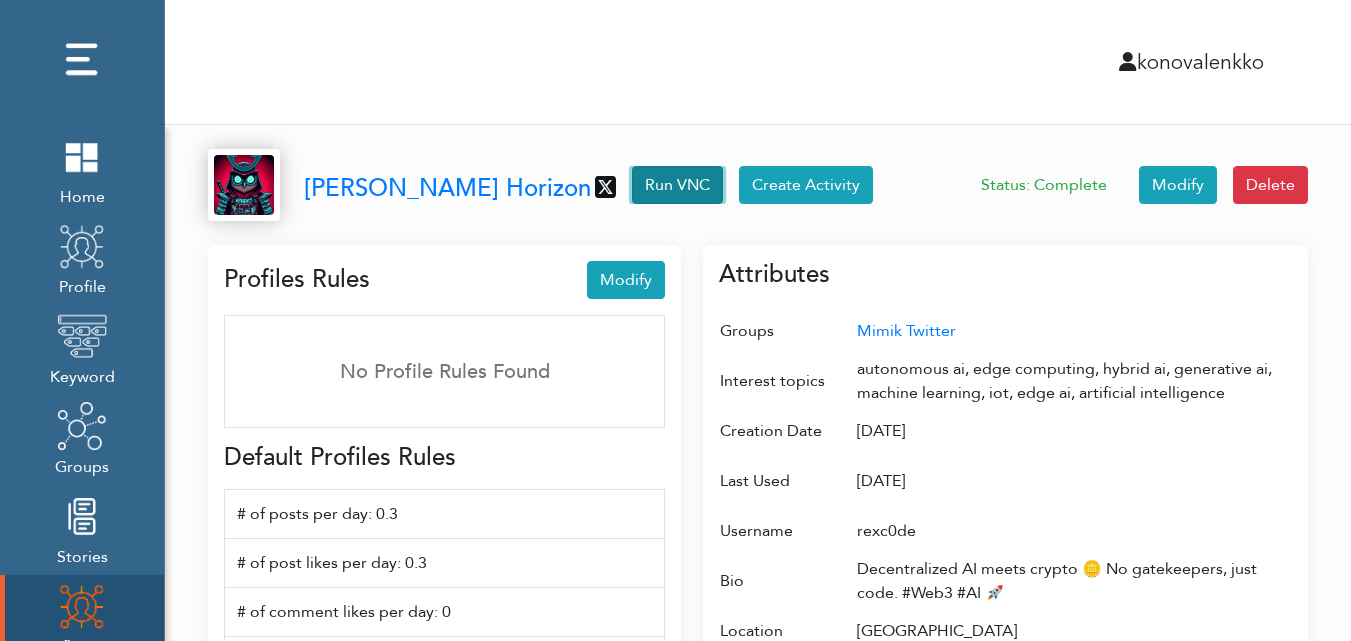 click on "Run VNC" at bounding box center [677, 185] 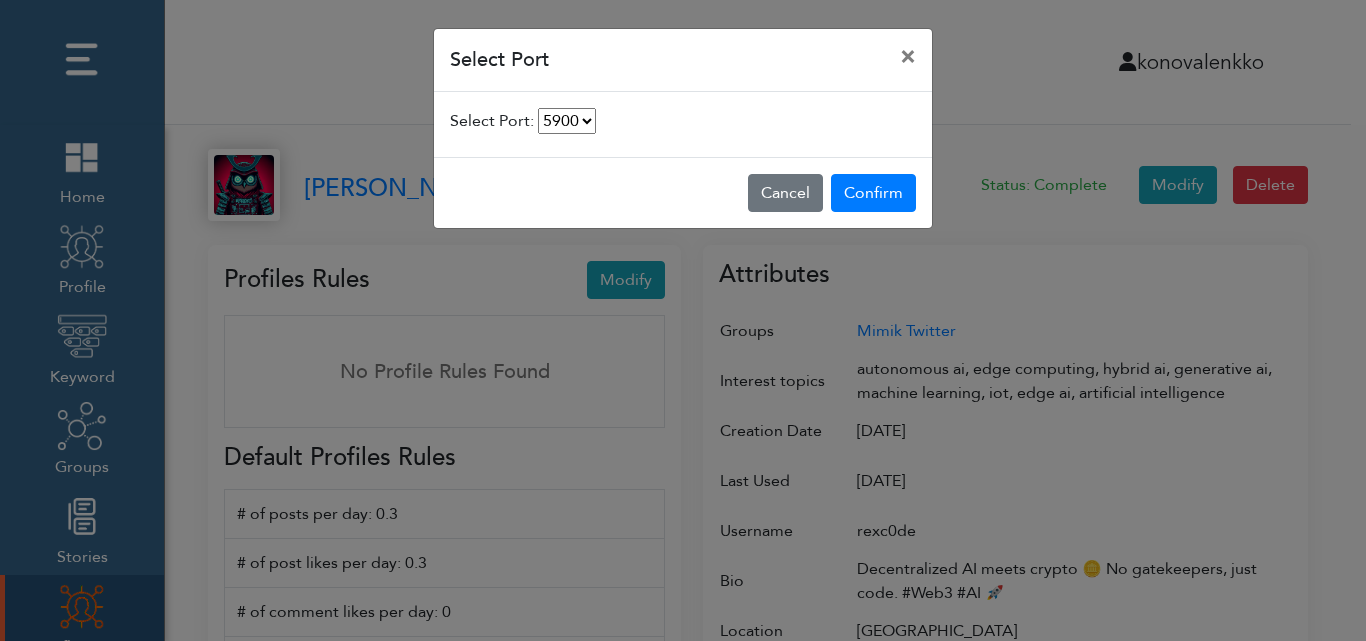 click on "5900 5901 5903 5904" at bounding box center (567, 121) 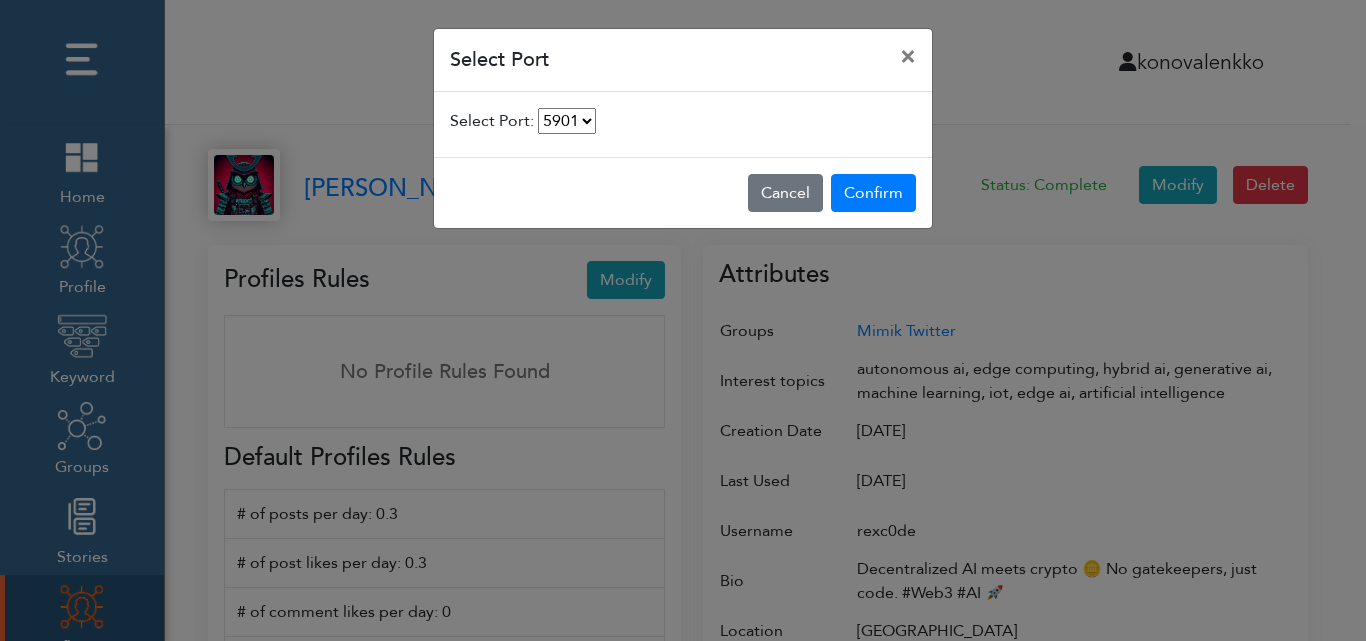 click on "5900 5901 5903 5904" at bounding box center [567, 121] 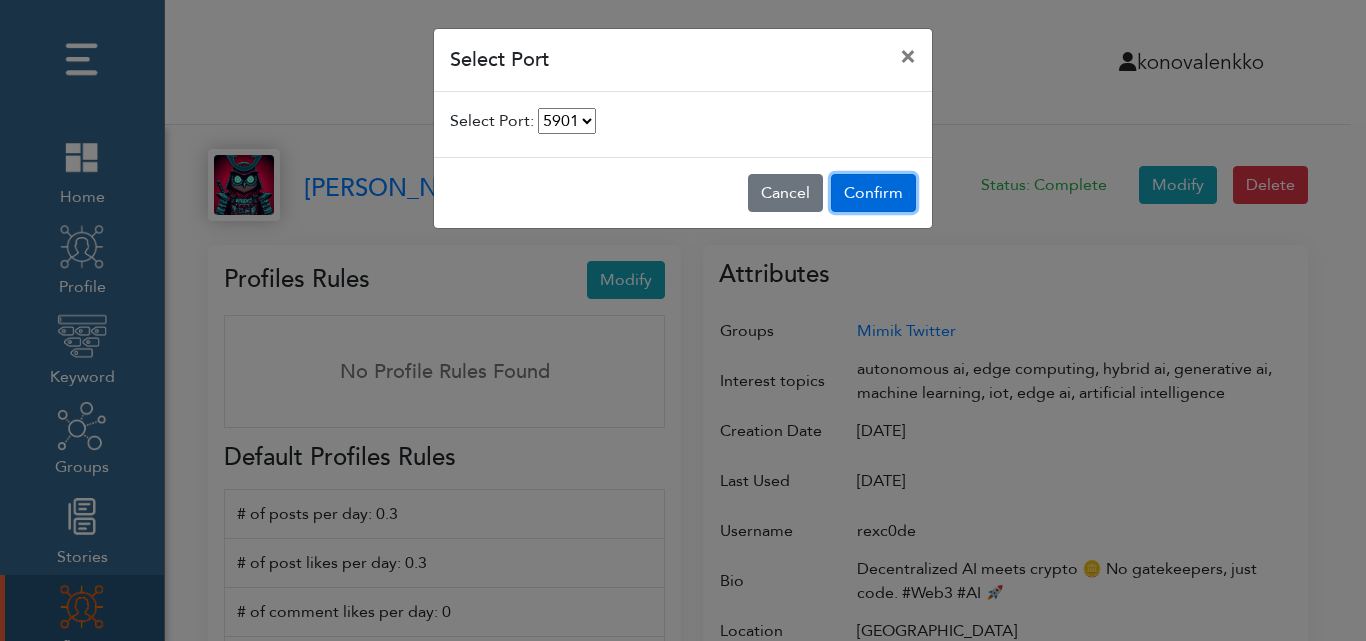 click on "Confirm" at bounding box center (873, 193) 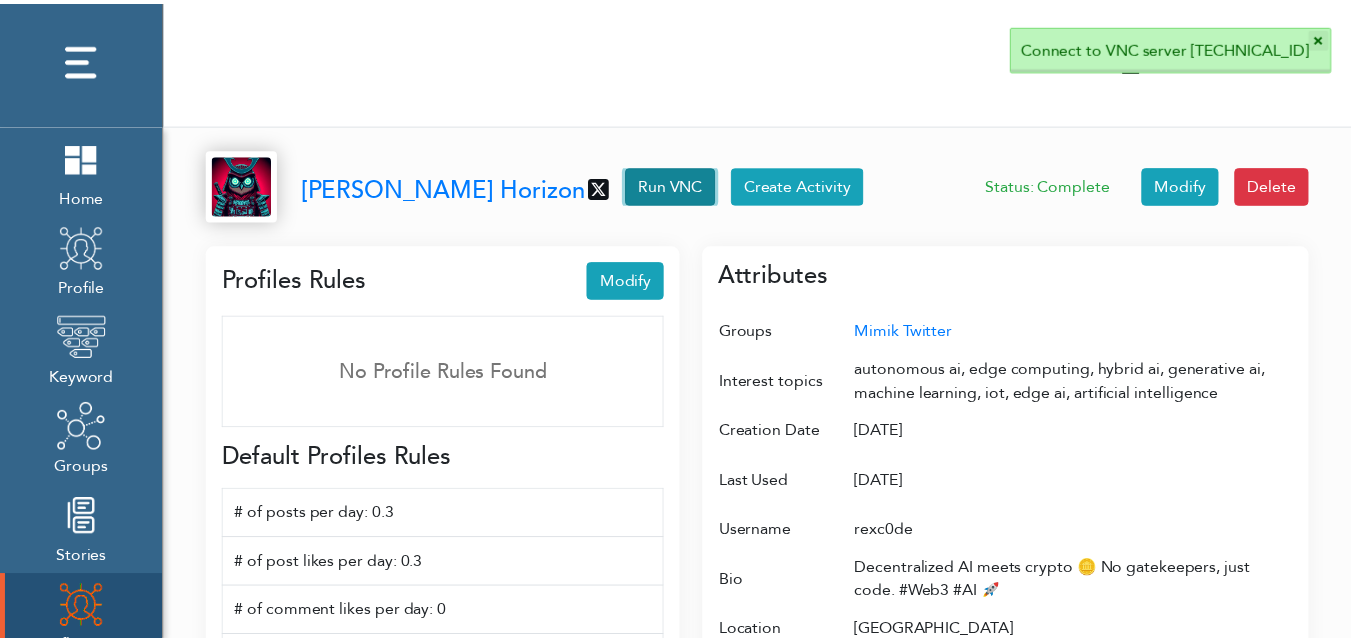 scroll, scrollTop: 10, scrollLeft: 10, axis: both 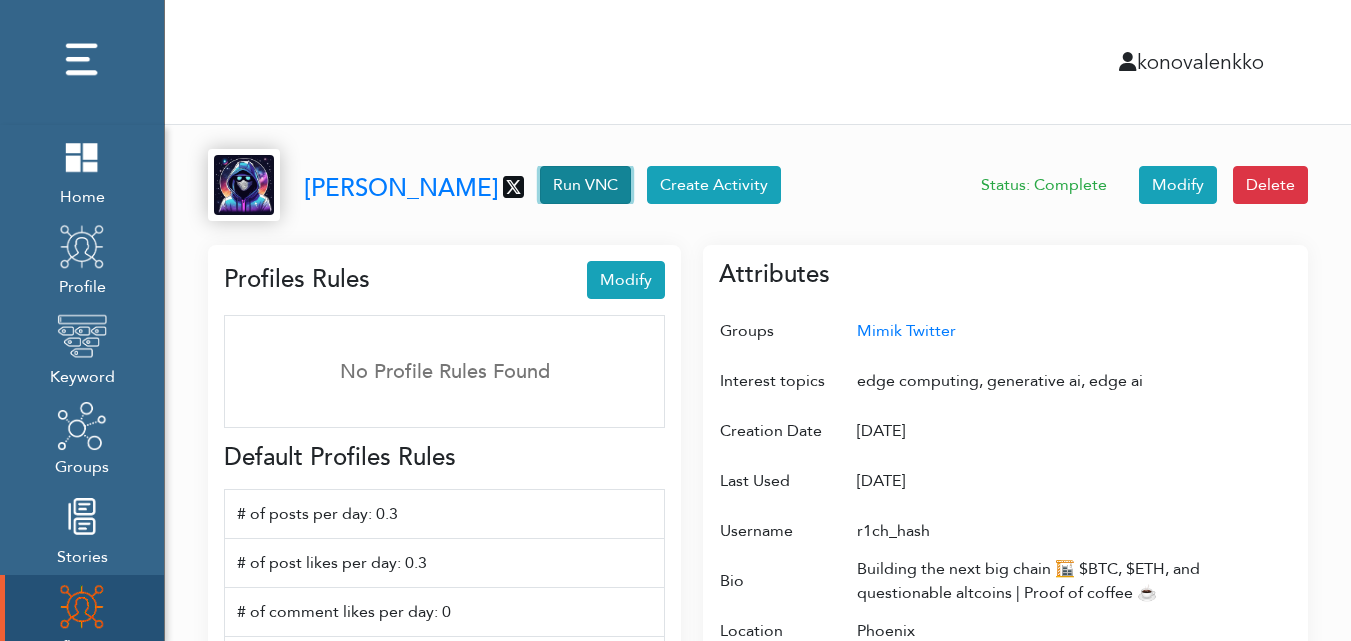 click on "Run VNC" at bounding box center [585, 185] 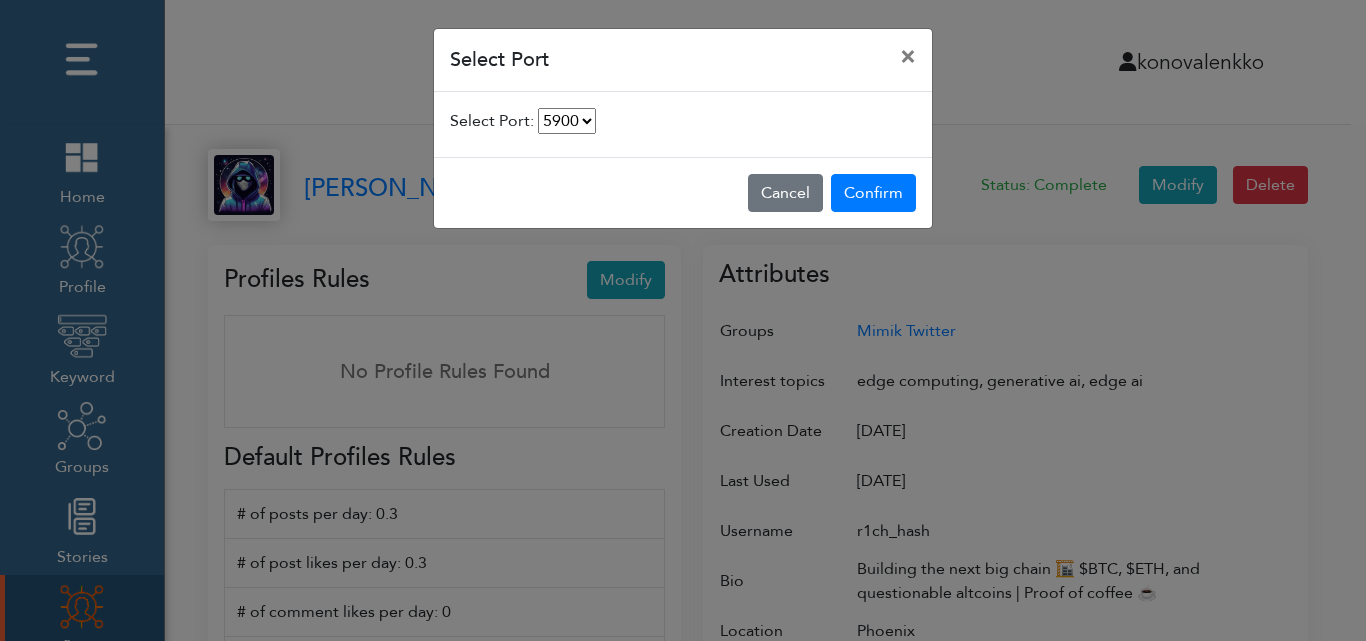 click on "5900 [CREDIT_CARD_NUMBER]" at bounding box center [567, 121] 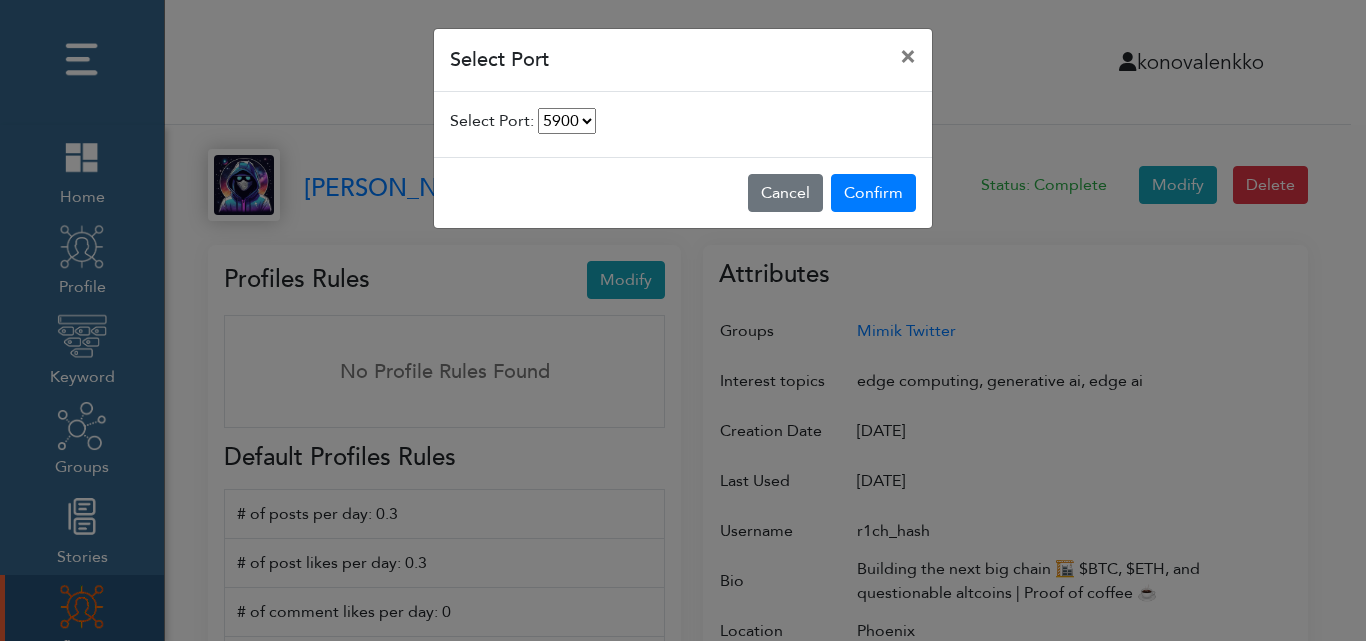 click on "5900 [CREDIT_CARD_NUMBER]" at bounding box center (567, 121) 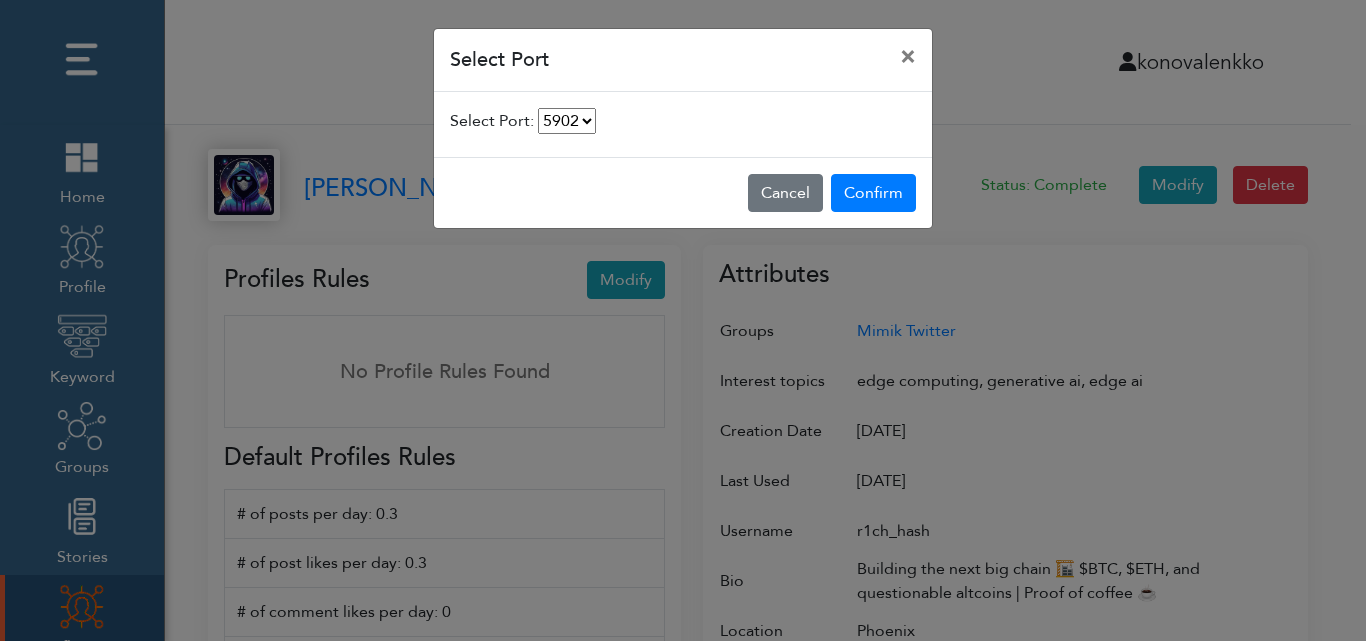 click on "5900 [CREDIT_CARD_NUMBER]" at bounding box center [567, 121] 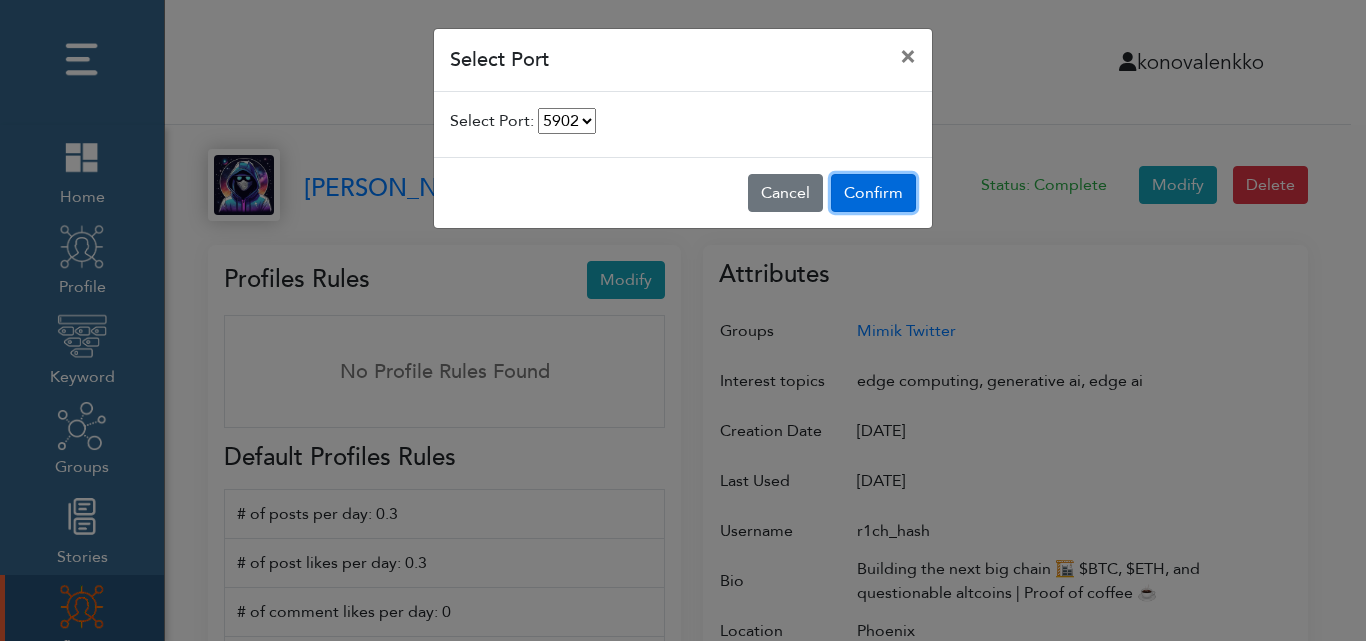 click on "Confirm" at bounding box center (873, 193) 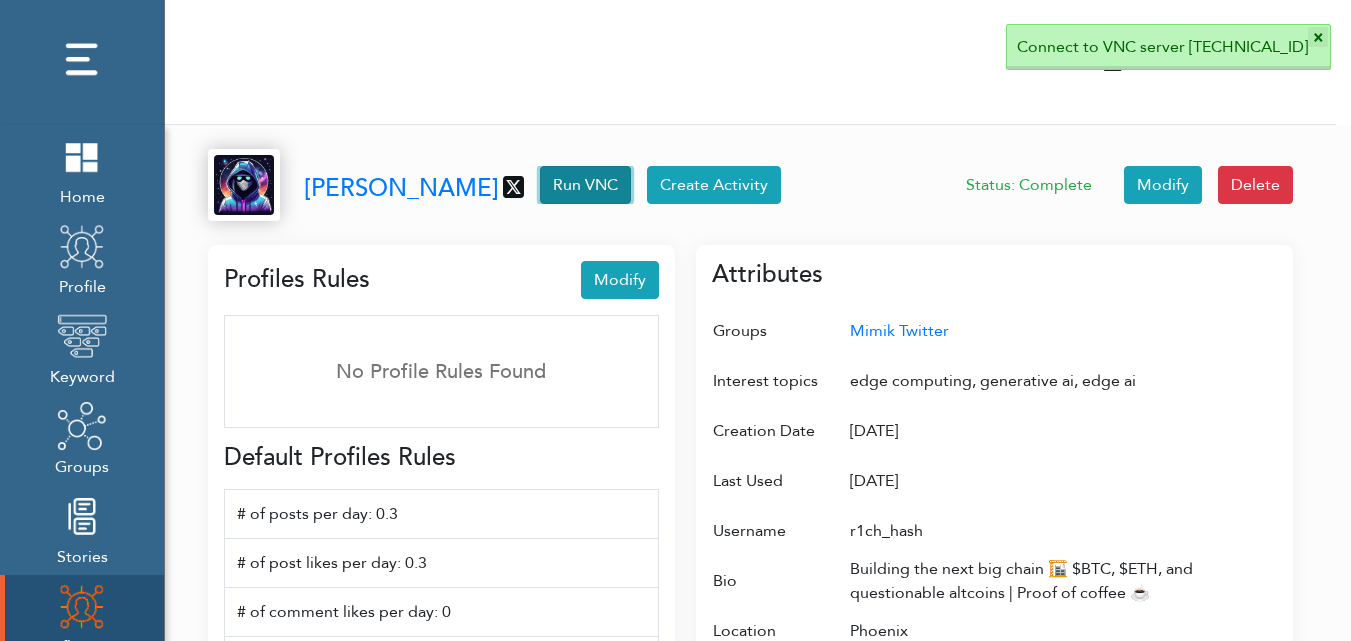 scroll, scrollTop: 10, scrollLeft: 10, axis: both 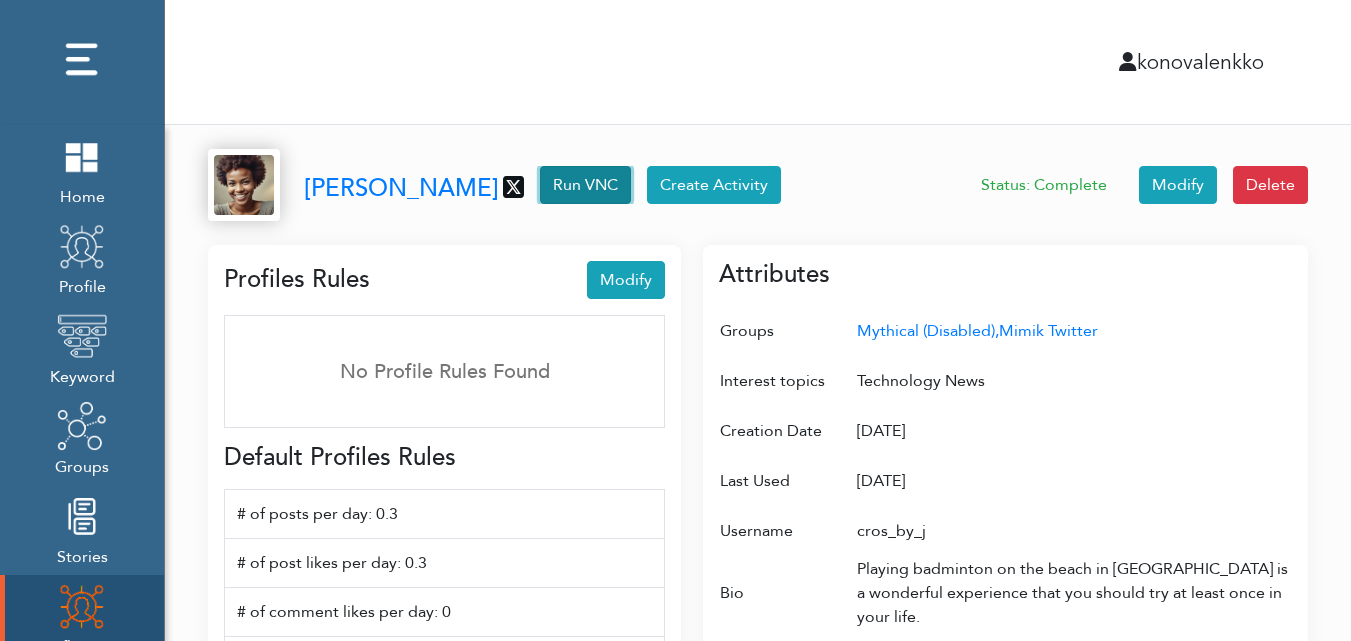 click on "Run VNC" at bounding box center (585, 185) 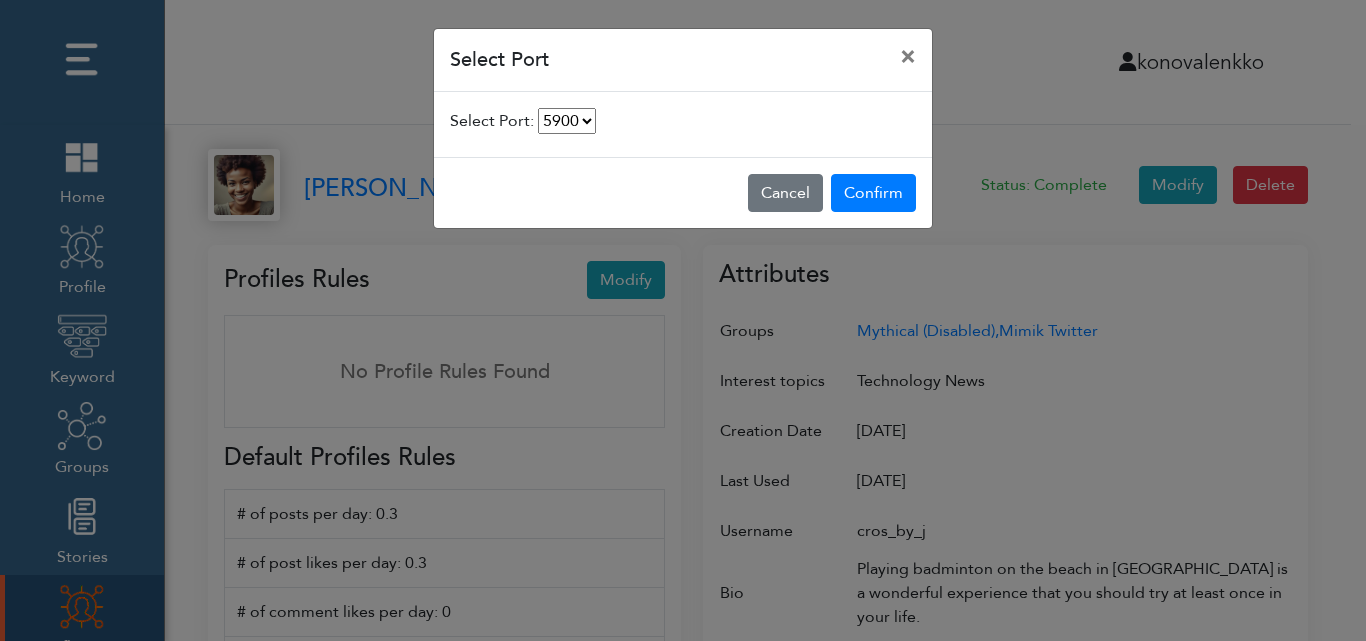 click on "5900 5901 5902 5903 5904" at bounding box center (567, 121) 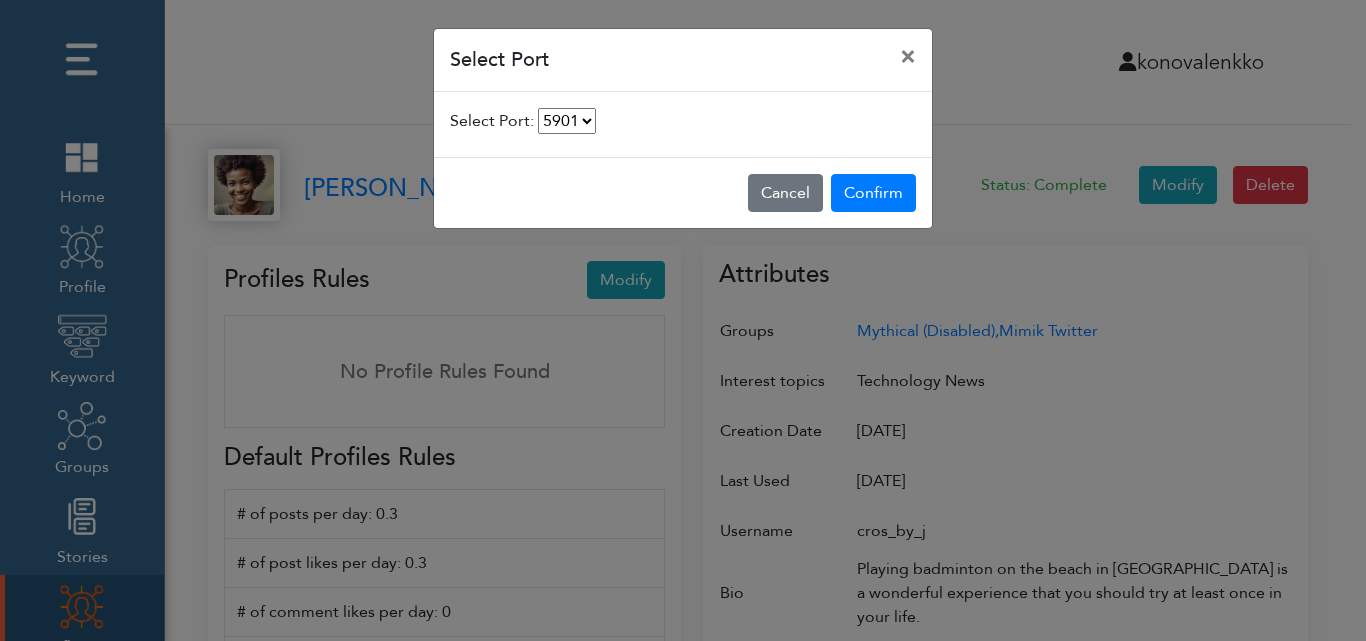 click on "5900 5901 5902 5903 5904" at bounding box center [567, 121] 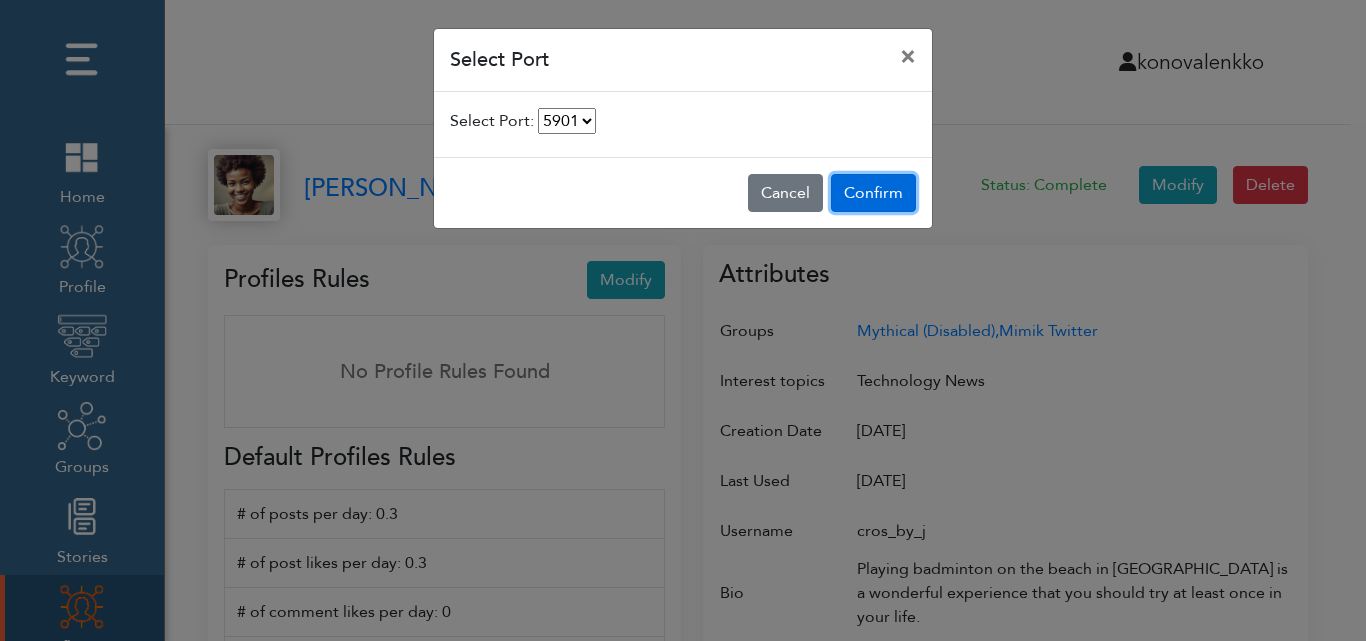 click on "Confirm" at bounding box center [873, 193] 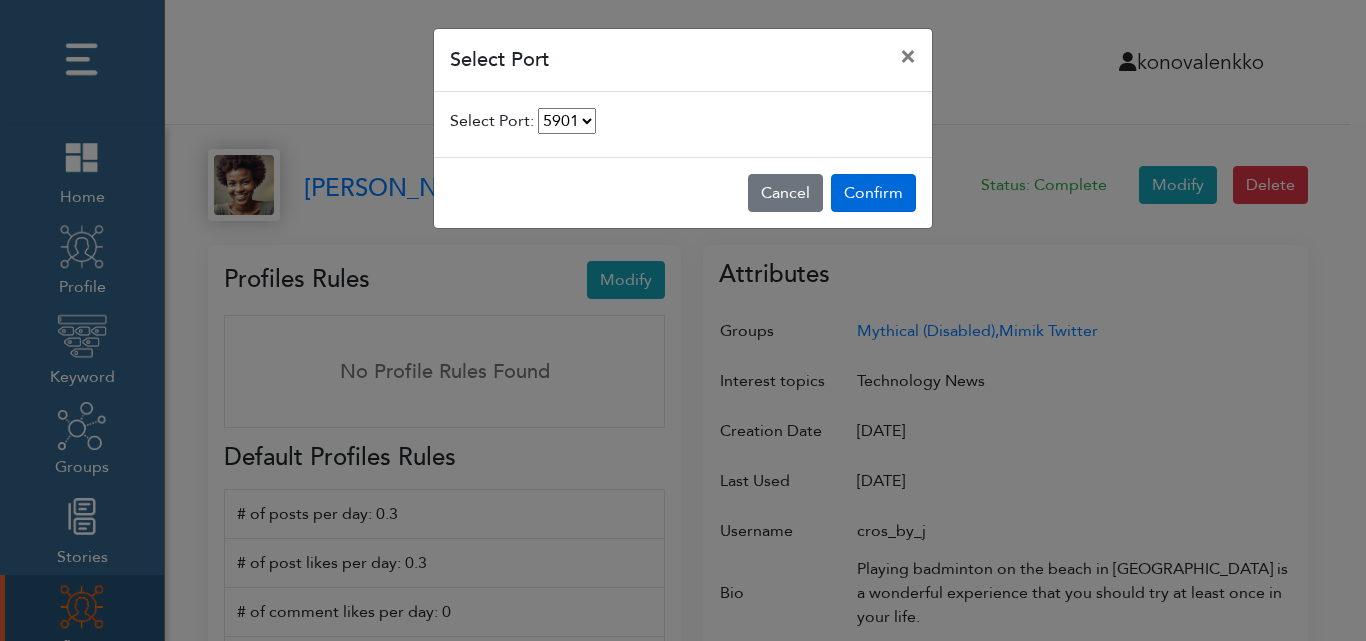 select on "5901" 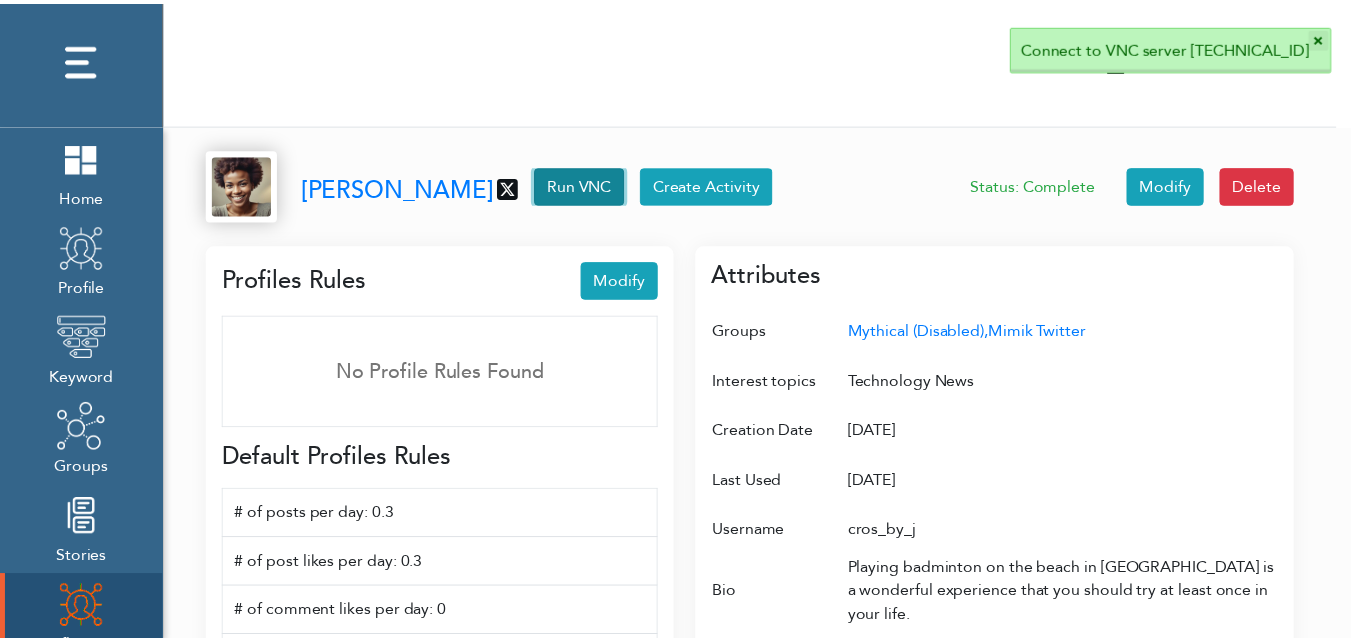 scroll, scrollTop: 10, scrollLeft: 10, axis: both 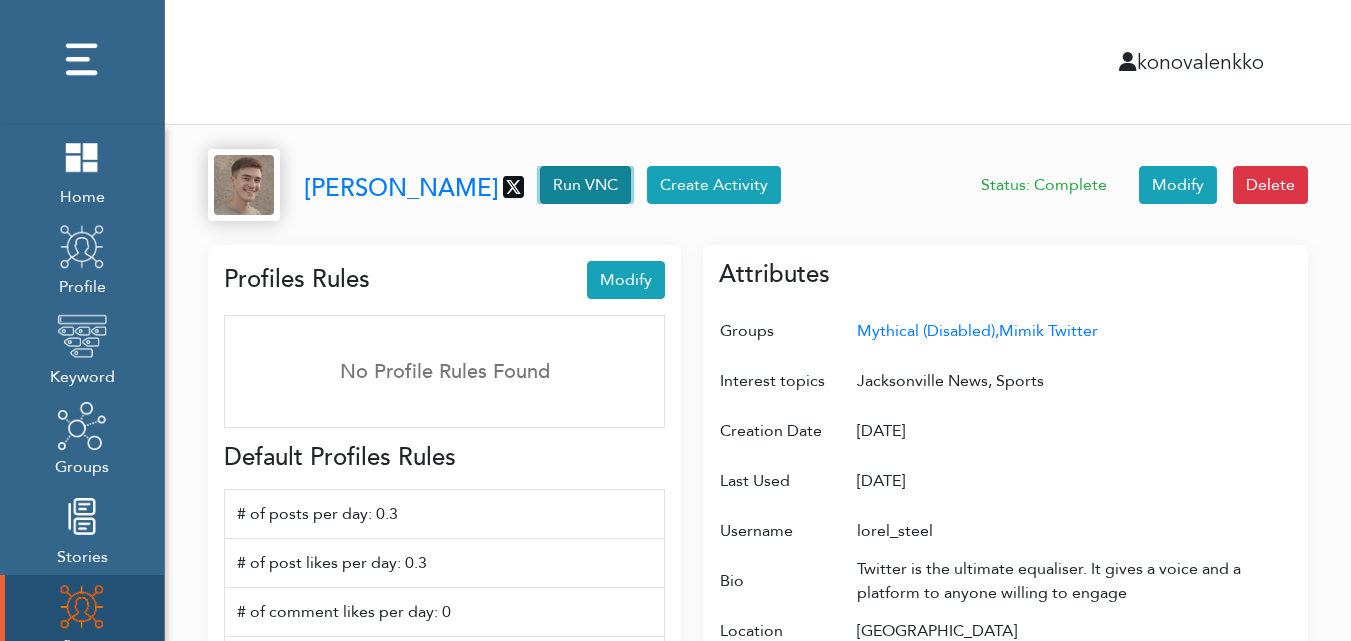 click on "Run VNC" at bounding box center [585, 185] 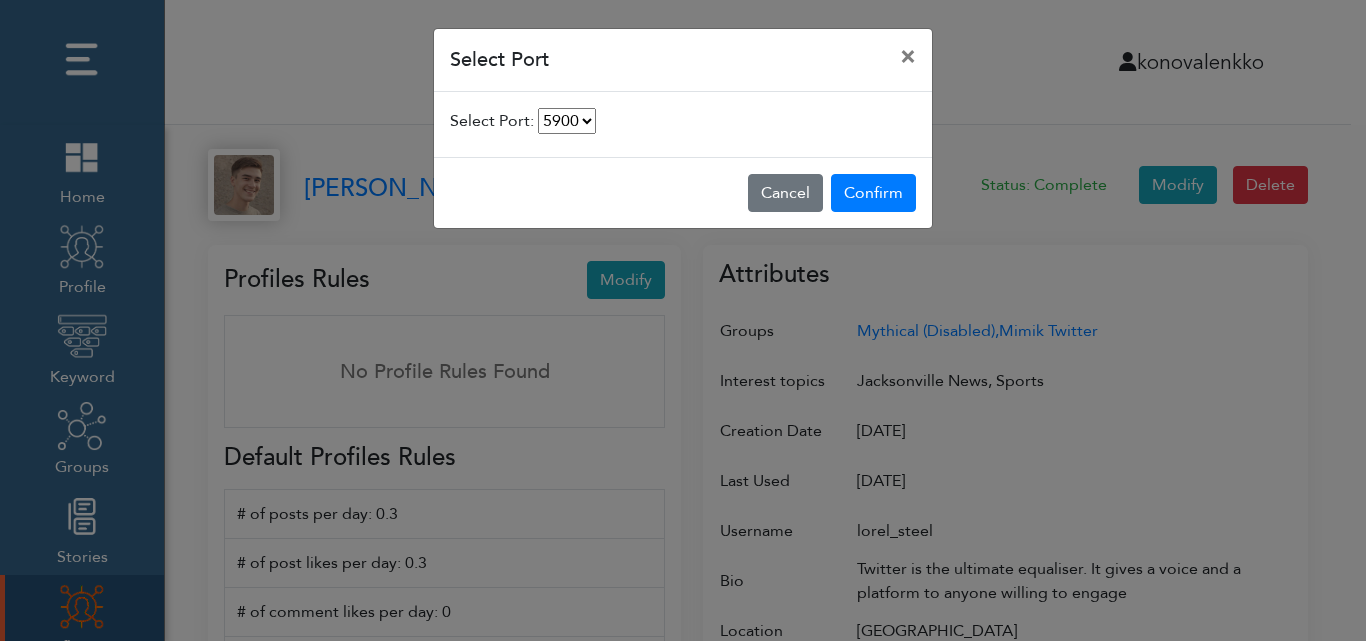 click on "5900 5902 5903" at bounding box center (567, 121) 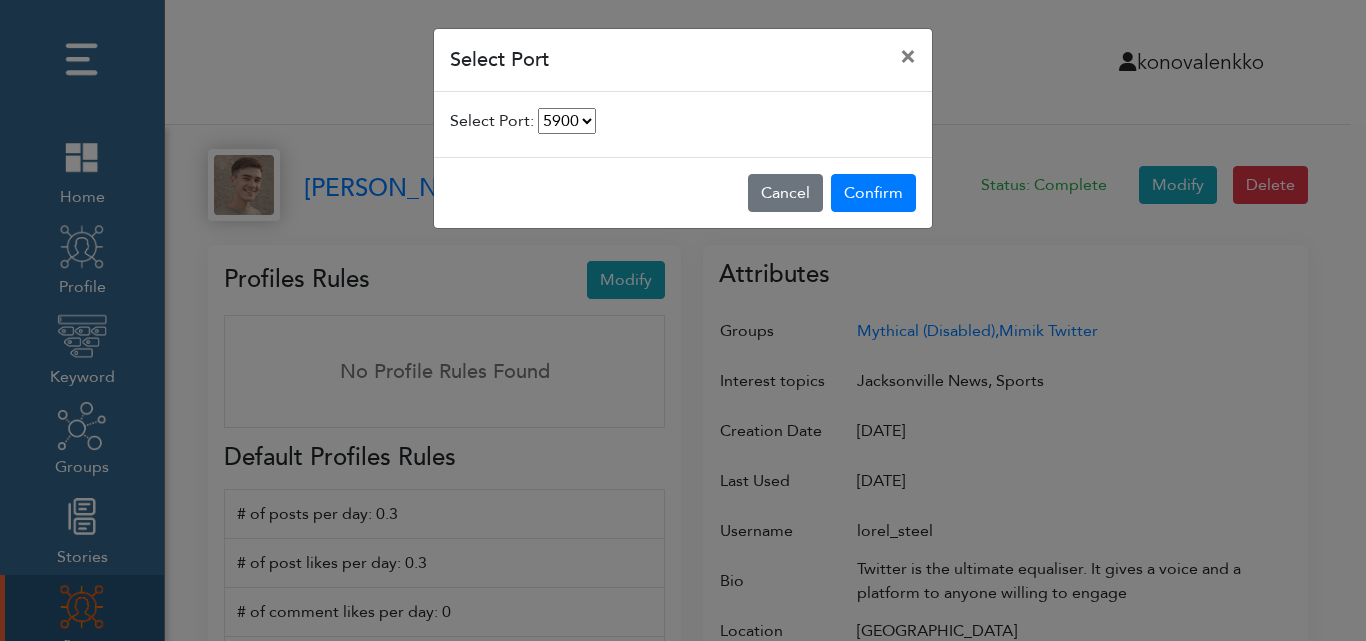 select on "5902" 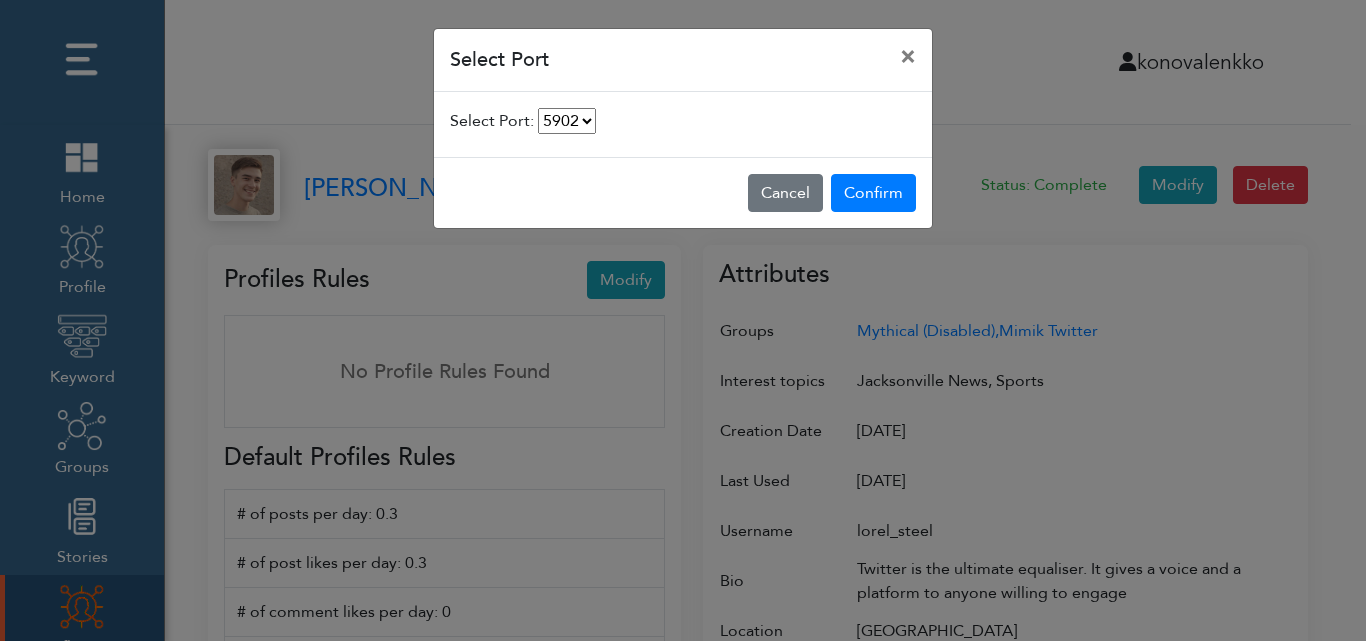click on "5900 5902 5903" at bounding box center (567, 121) 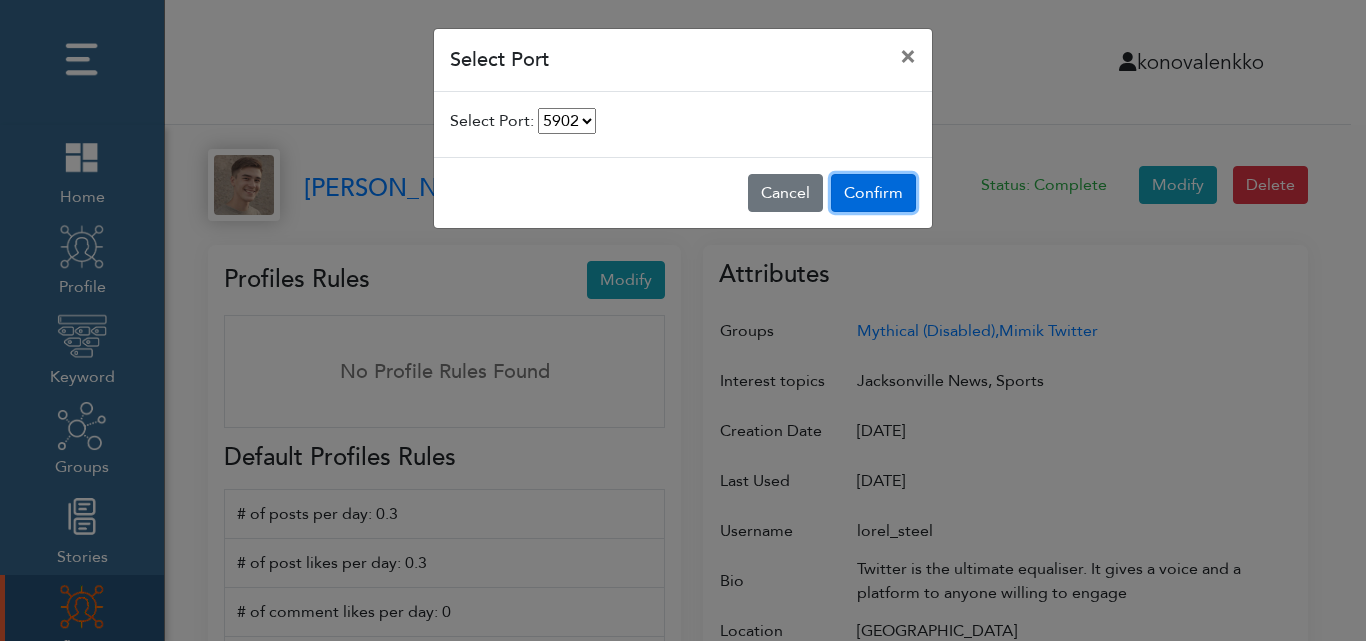 click on "Confirm" at bounding box center (873, 193) 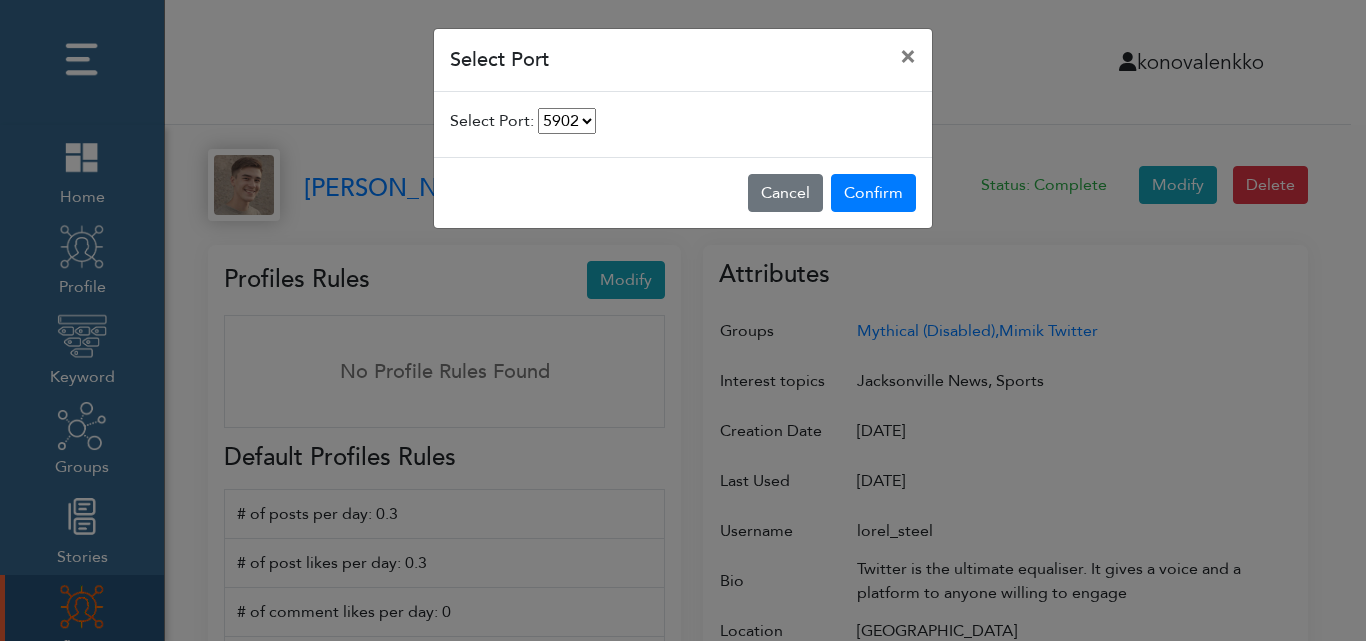 select on "5902" 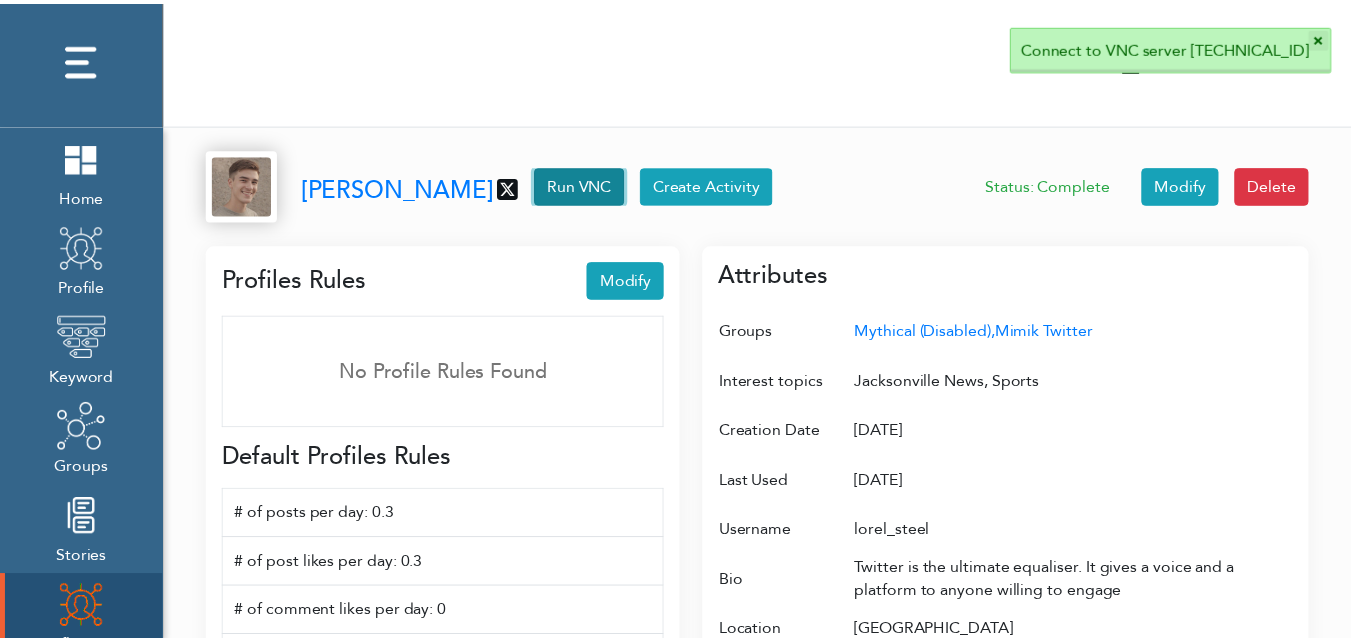 scroll, scrollTop: 10, scrollLeft: 10, axis: both 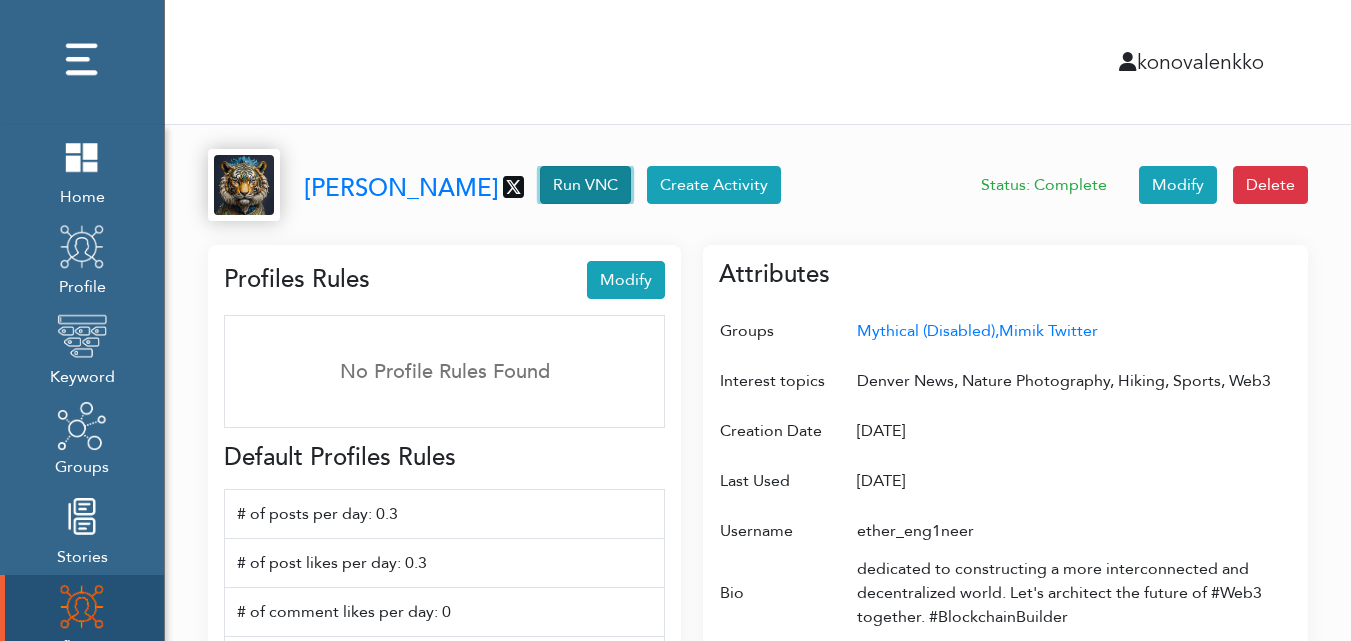 click on "Run VNC" at bounding box center (585, 185) 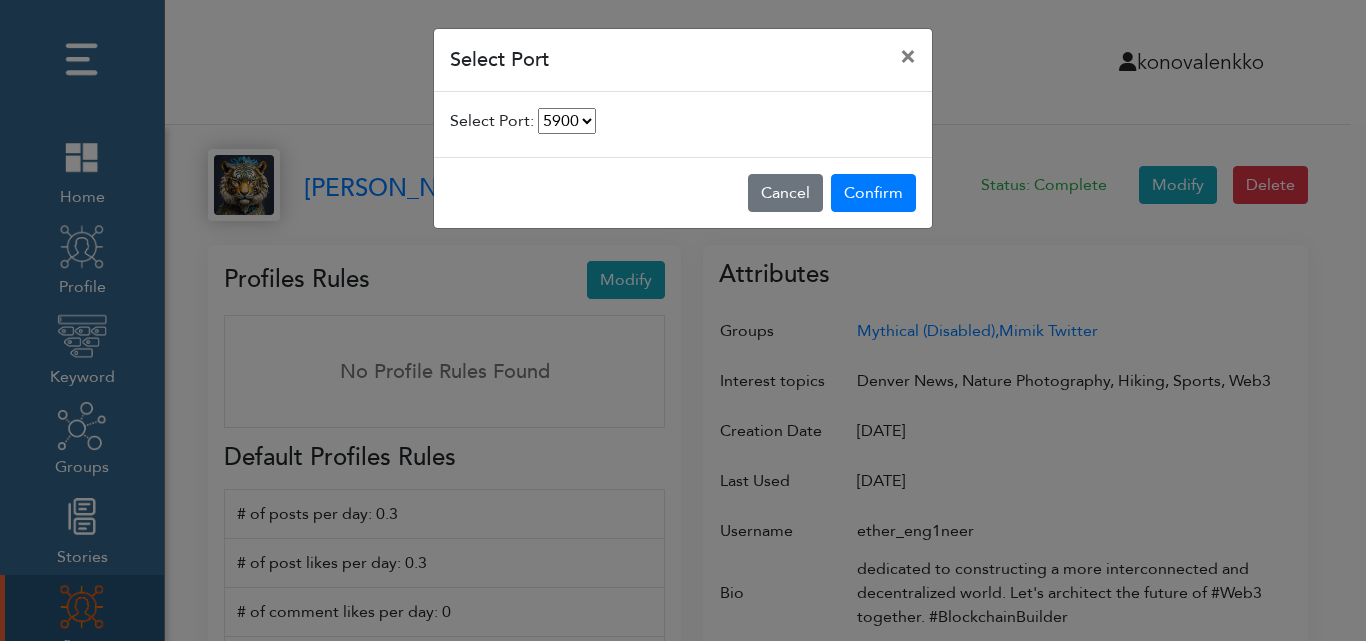 click on "5900 5901 5903" at bounding box center [567, 121] 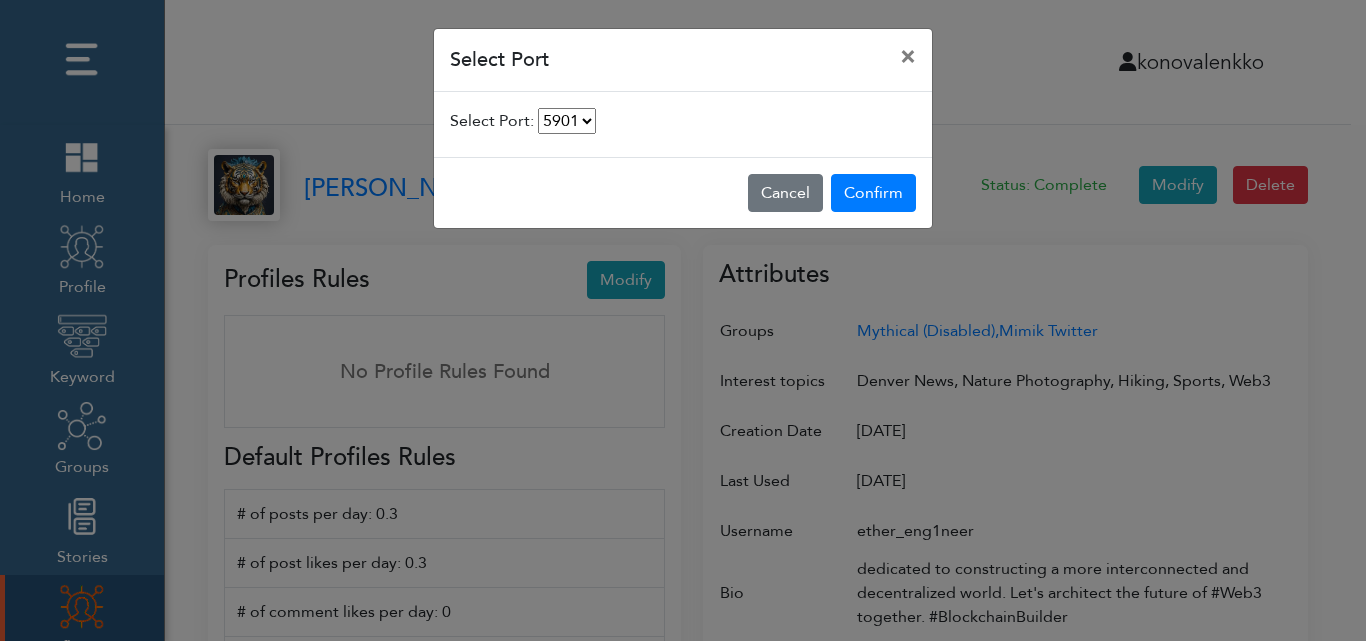 click on "5900 5901 5903" at bounding box center [567, 121] 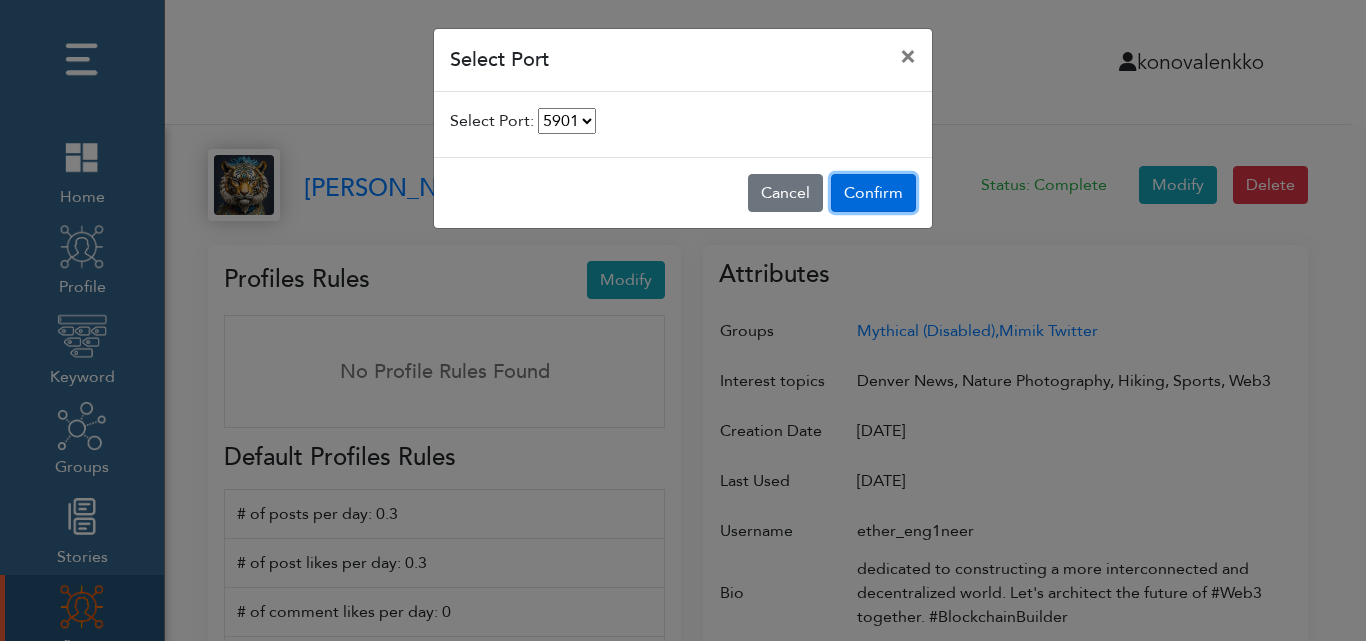click on "Confirm" at bounding box center (873, 193) 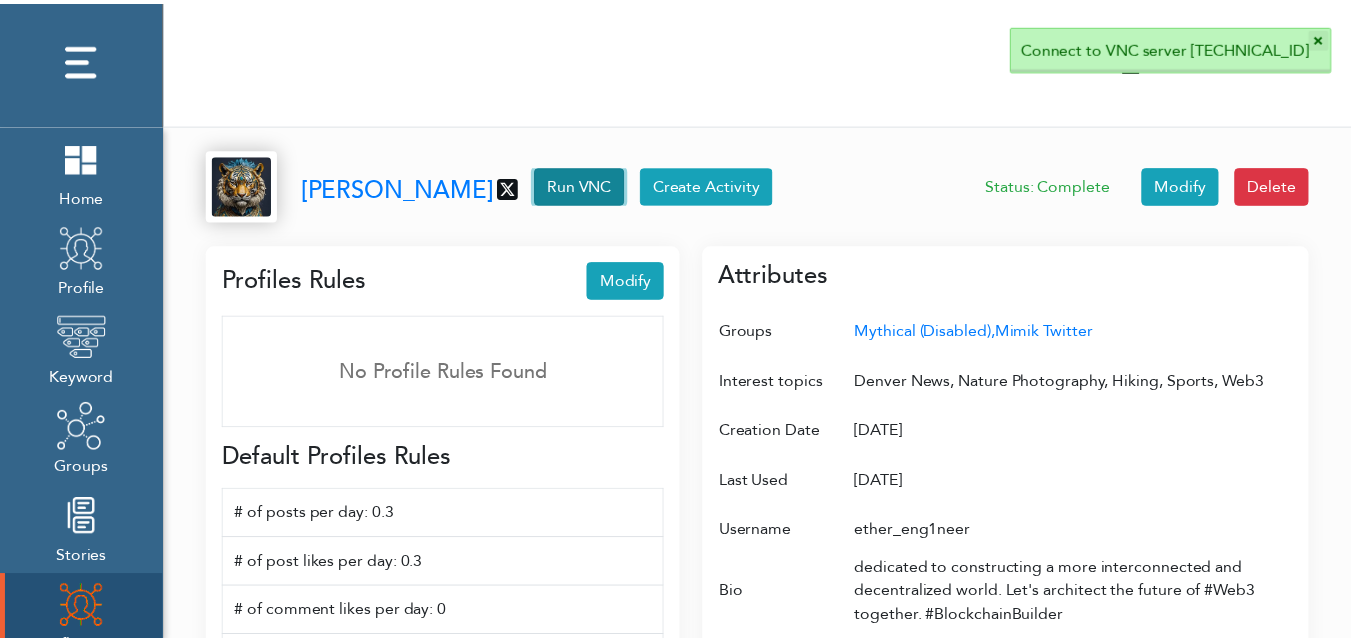 scroll, scrollTop: 10, scrollLeft: 10, axis: both 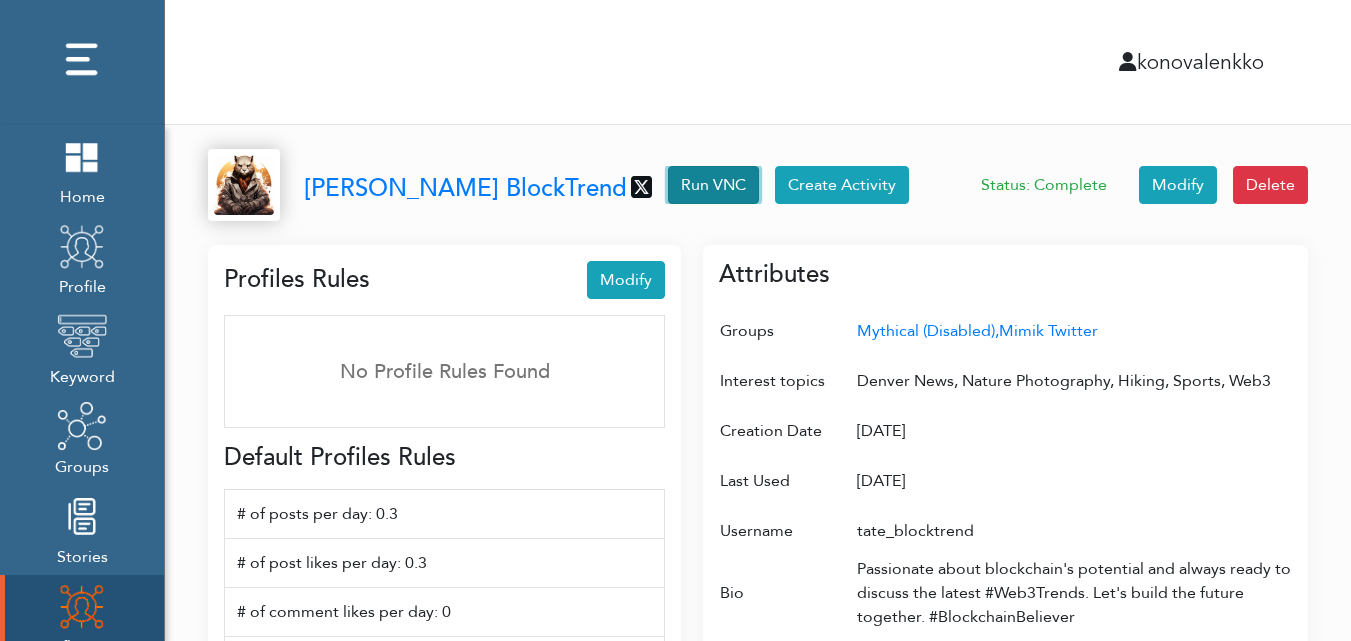 click on "Run VNC" at bounding box center (713, 185) 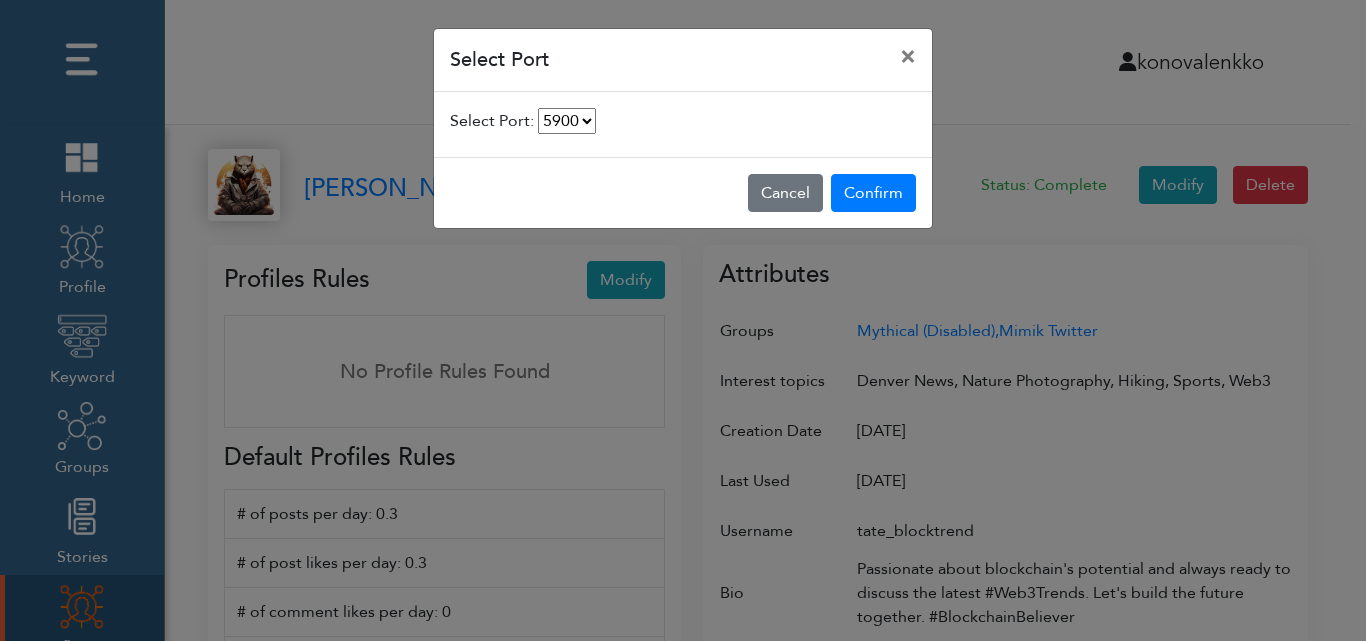 click on "5900 [CREDIT_CARD_NUMBER]" at bounding box center (567, 121) 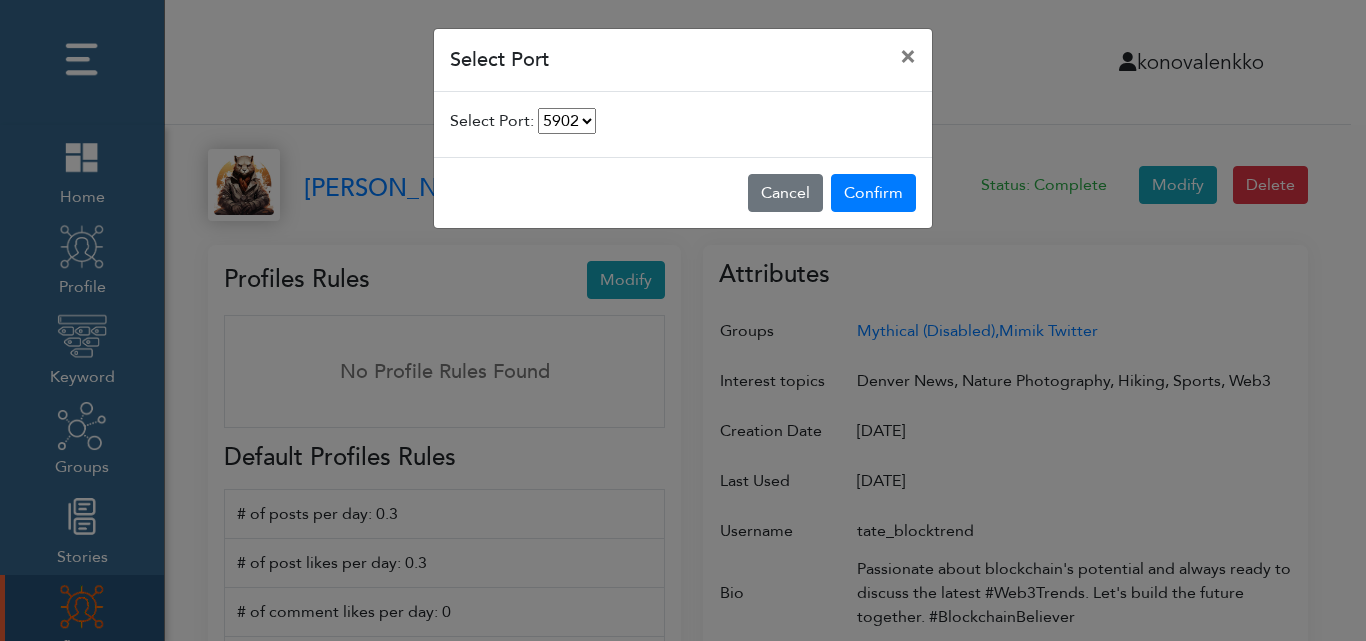 click on "5900 [CREDIT_CARD_NUMBER]" at bounding box center [567, 121] 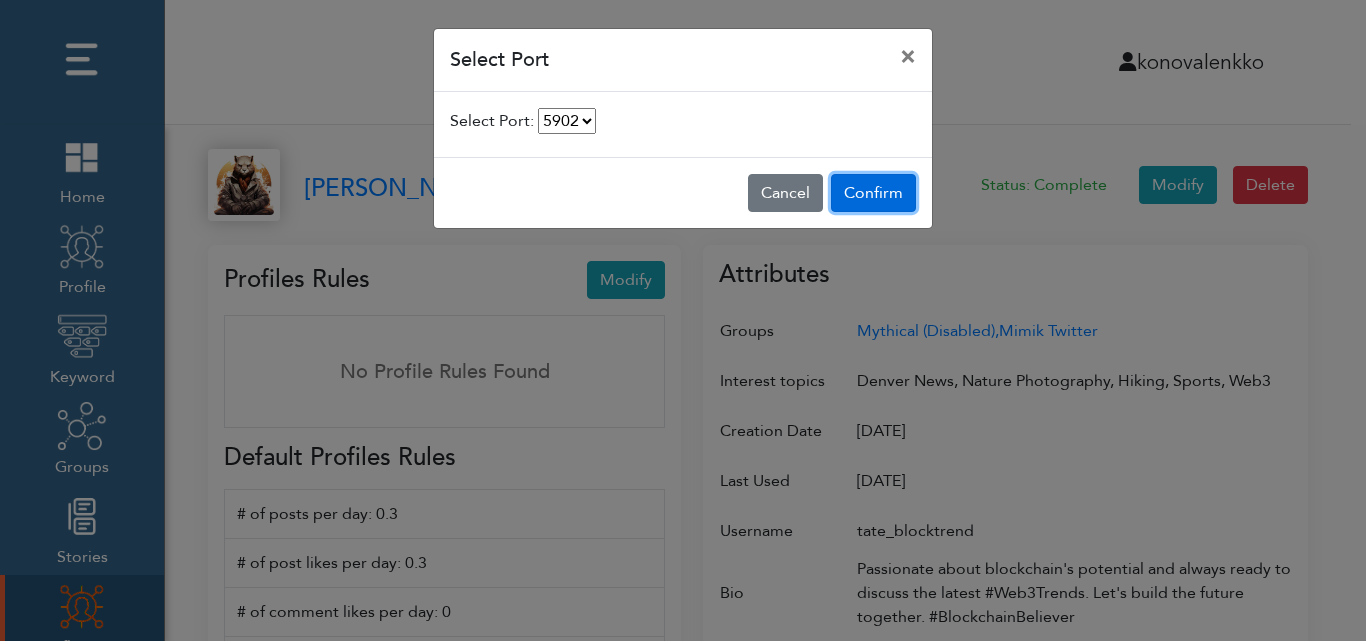 click on "Confirm" at bounding box center [873, 193] 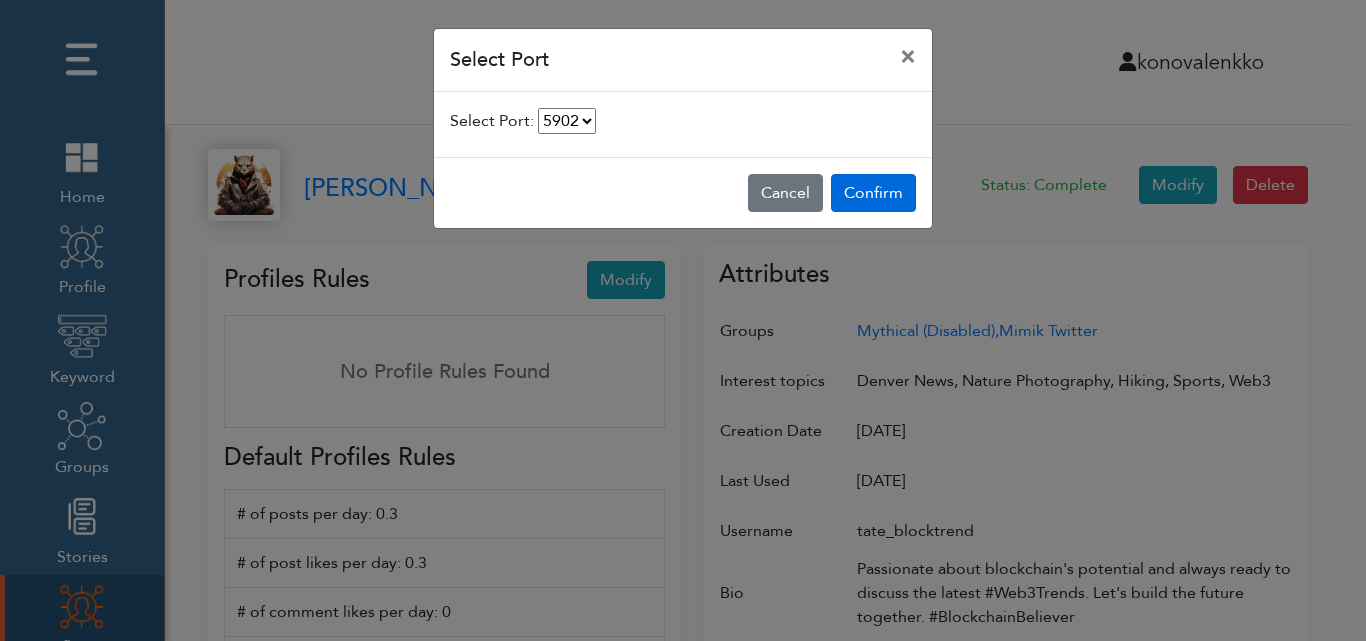 select on "5902" 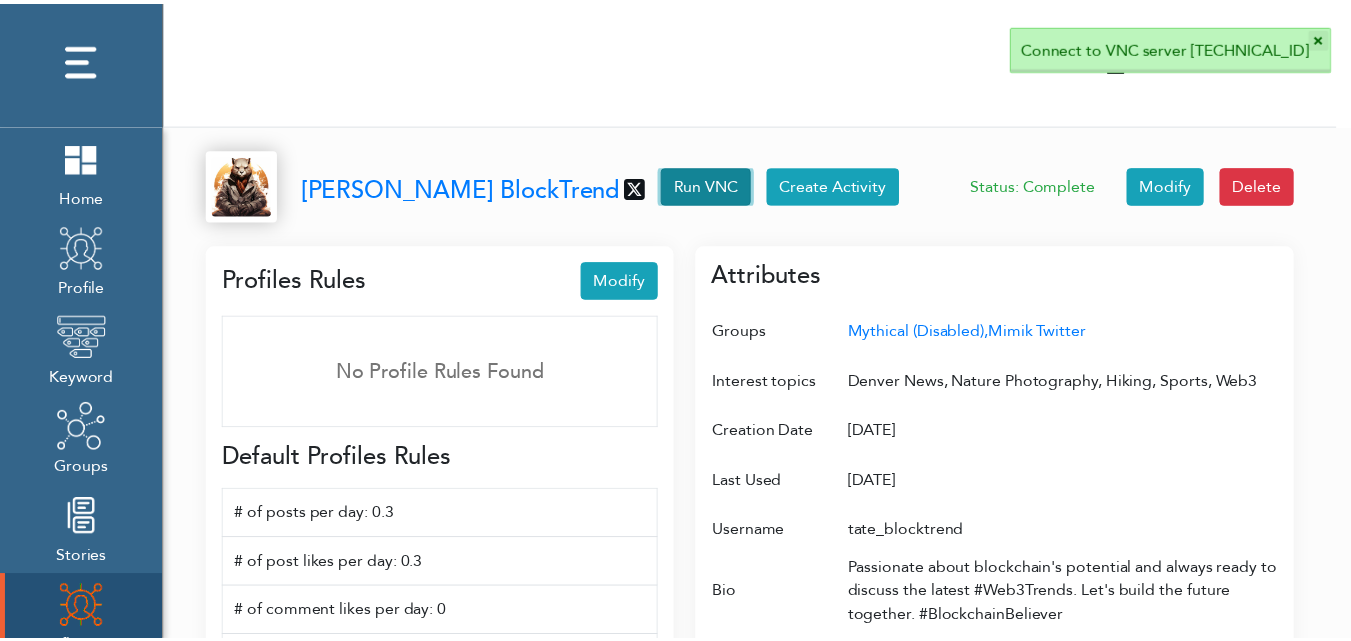 scroll, scrollTop: 10, scrollLeft: 10, axis: both 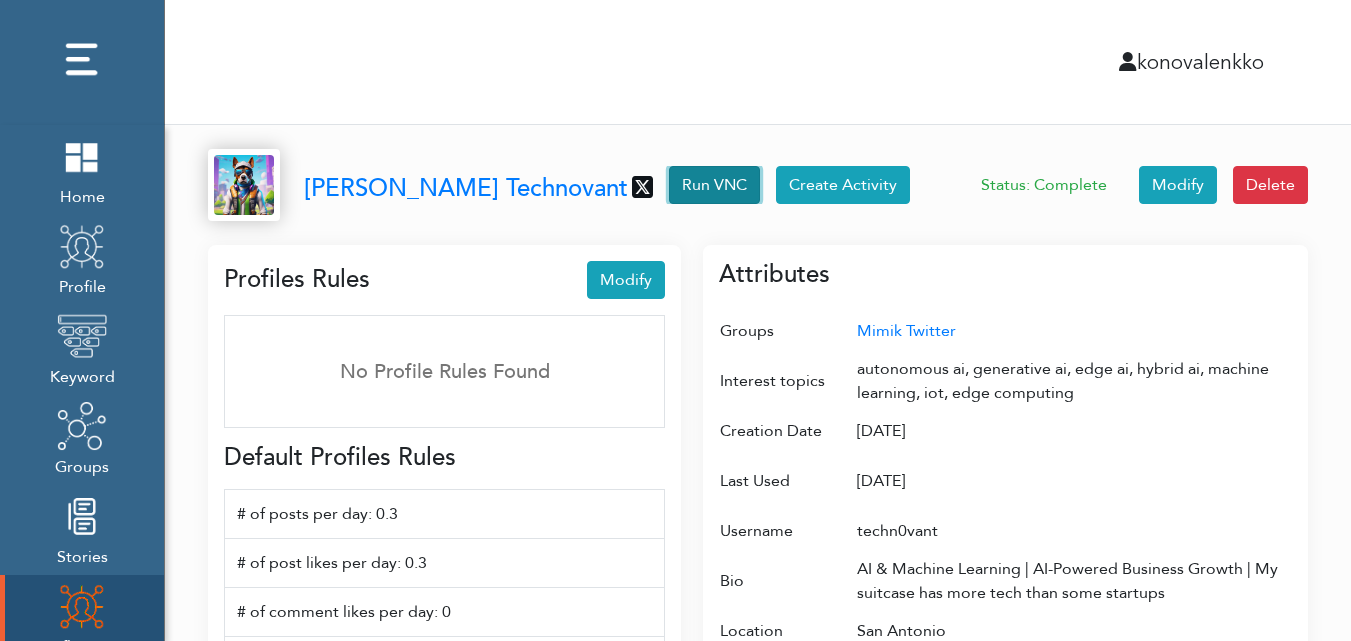 click on "Run VNC" at bounding box center (714, 185) 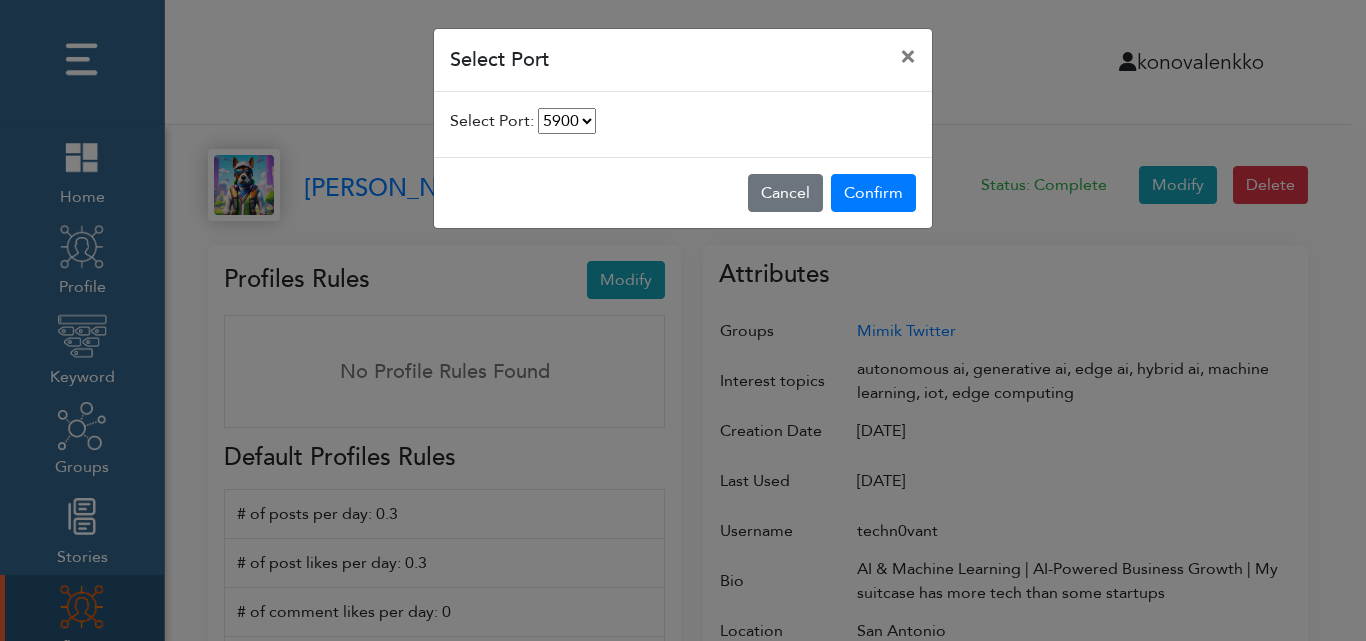 click on "5900 5903 5904" at bounding box center [567, 121] 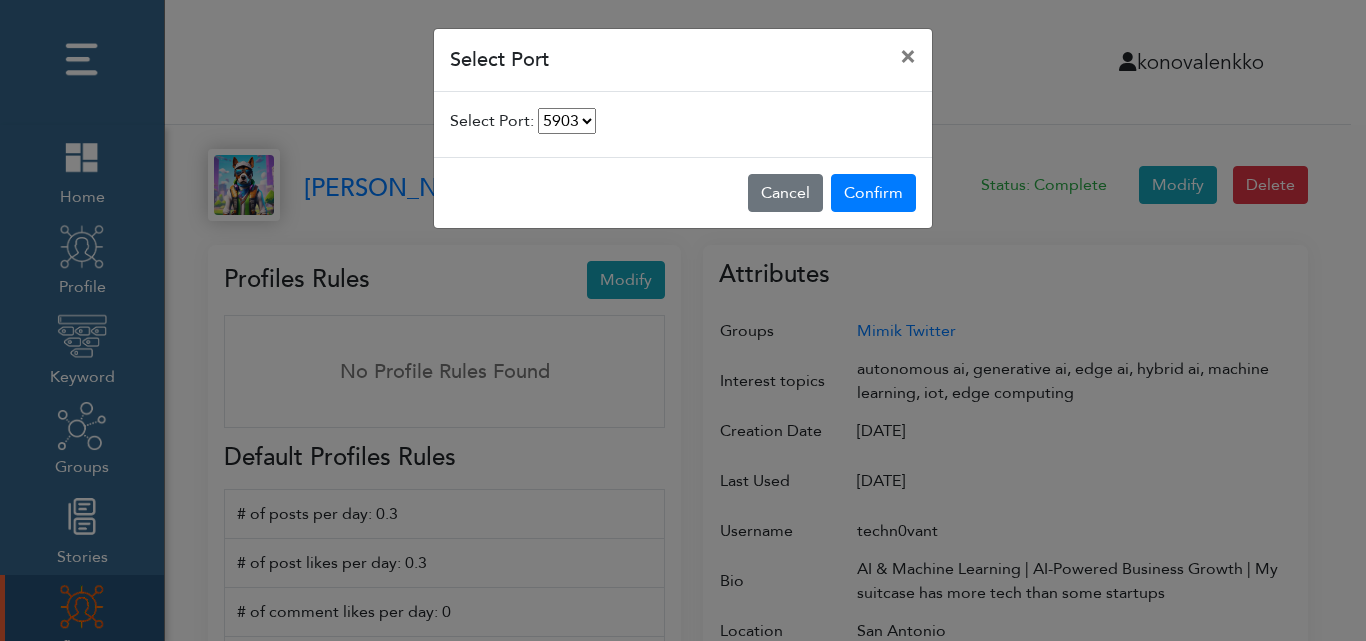 click on "5900 5903 5904" at bounding box center [567, 121] 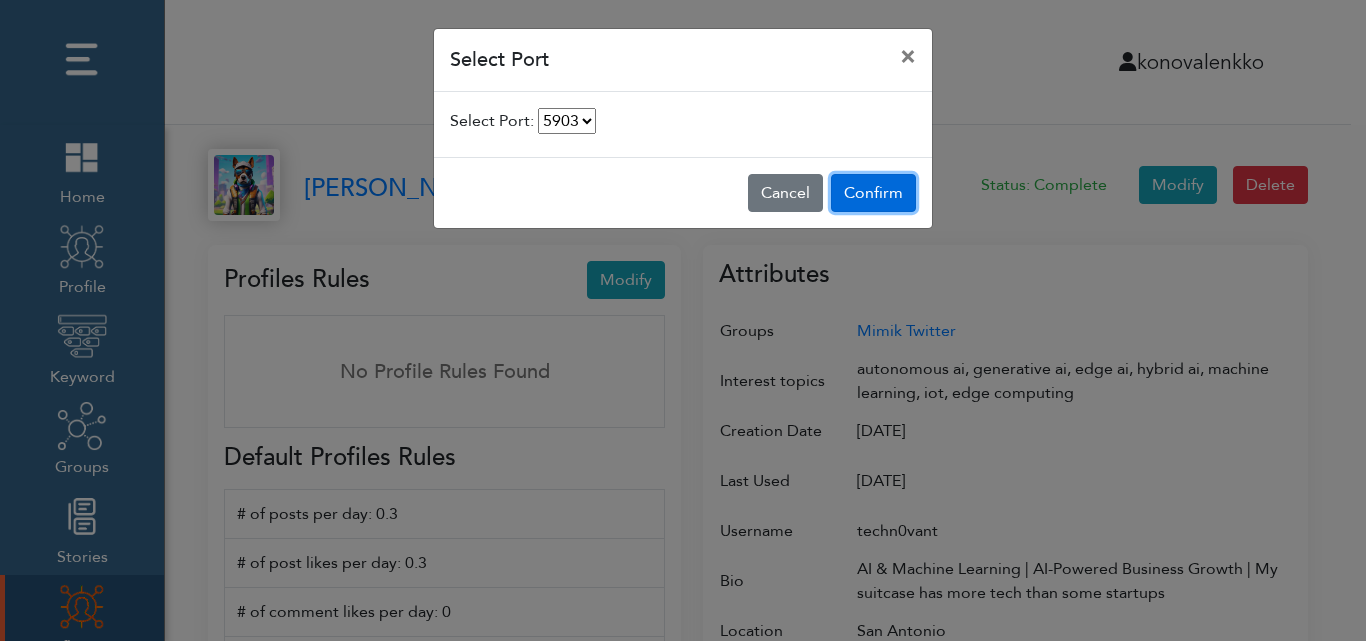 click on "Confirm" at bounding box center [873, 193] 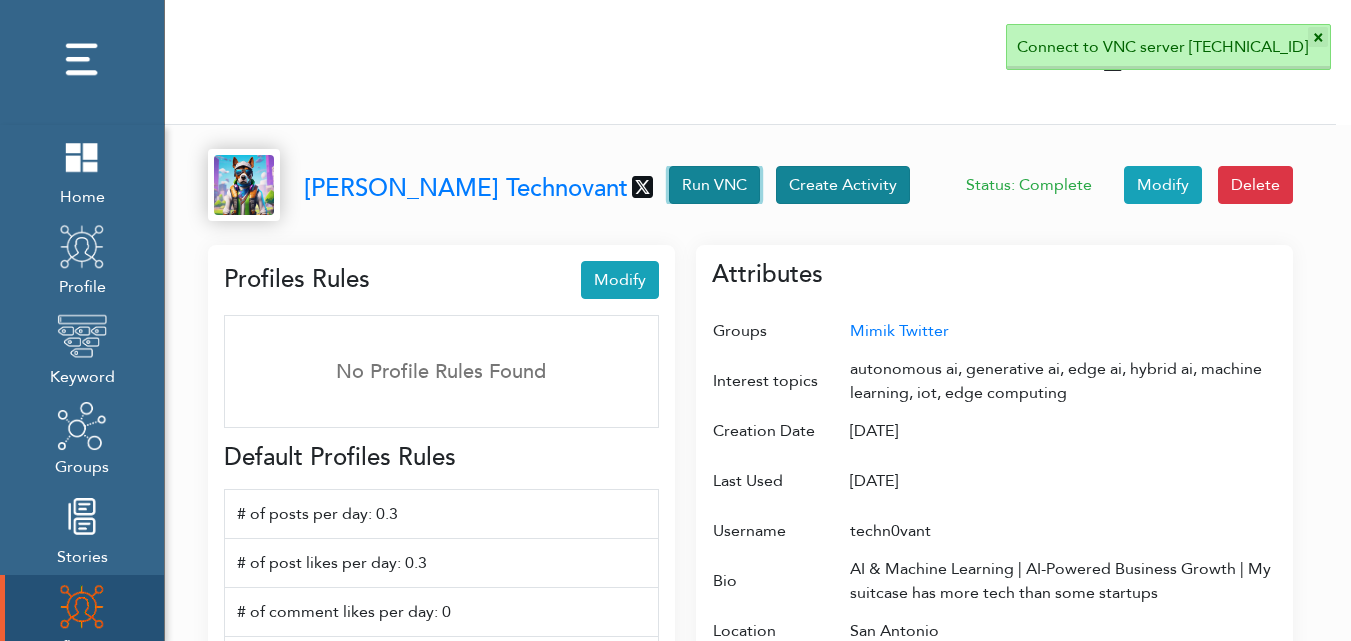 scroll, scrollTop: 10, scrollLeft: 10, axis: both 